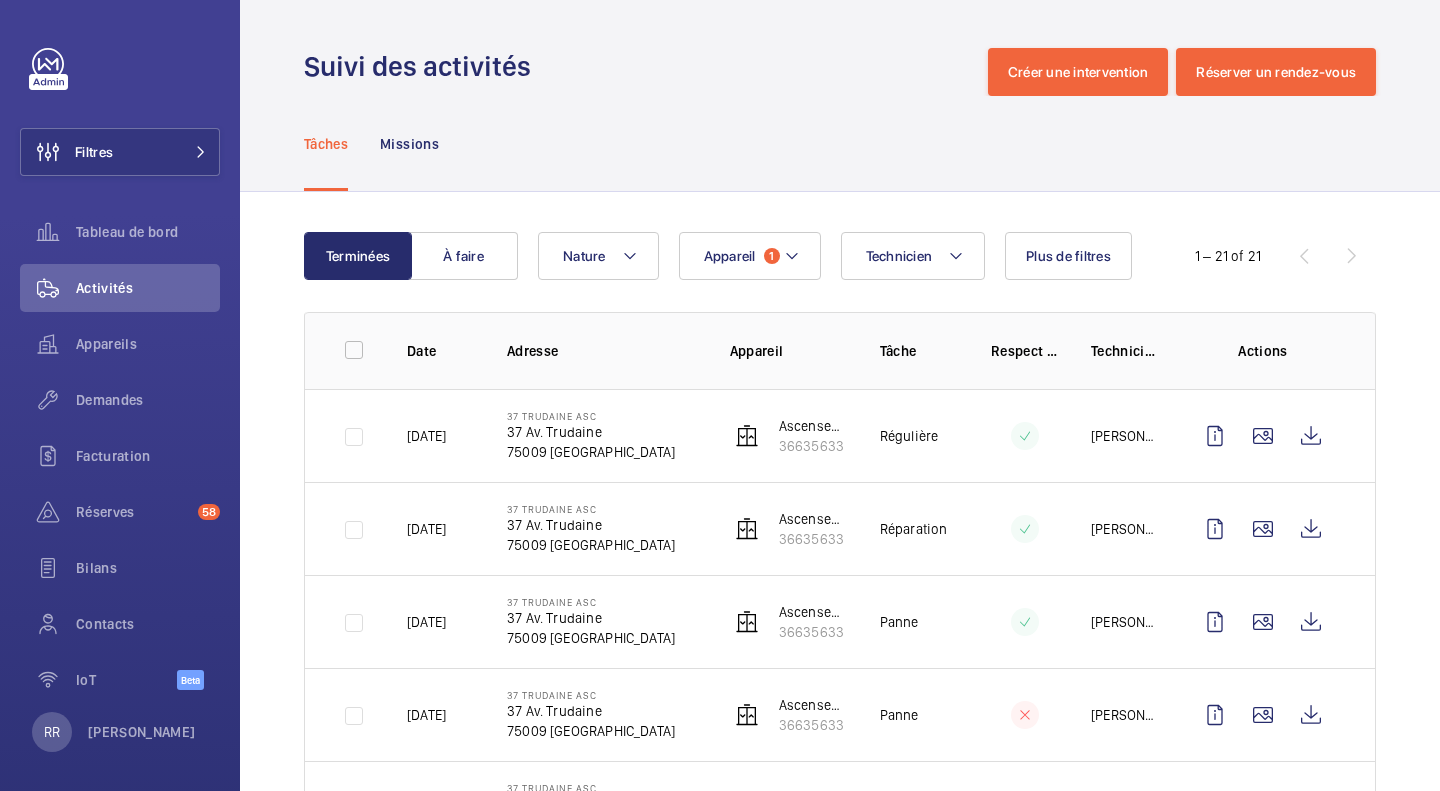 scroll, scrollTop: 0, scrollLeft: 0, axis: both 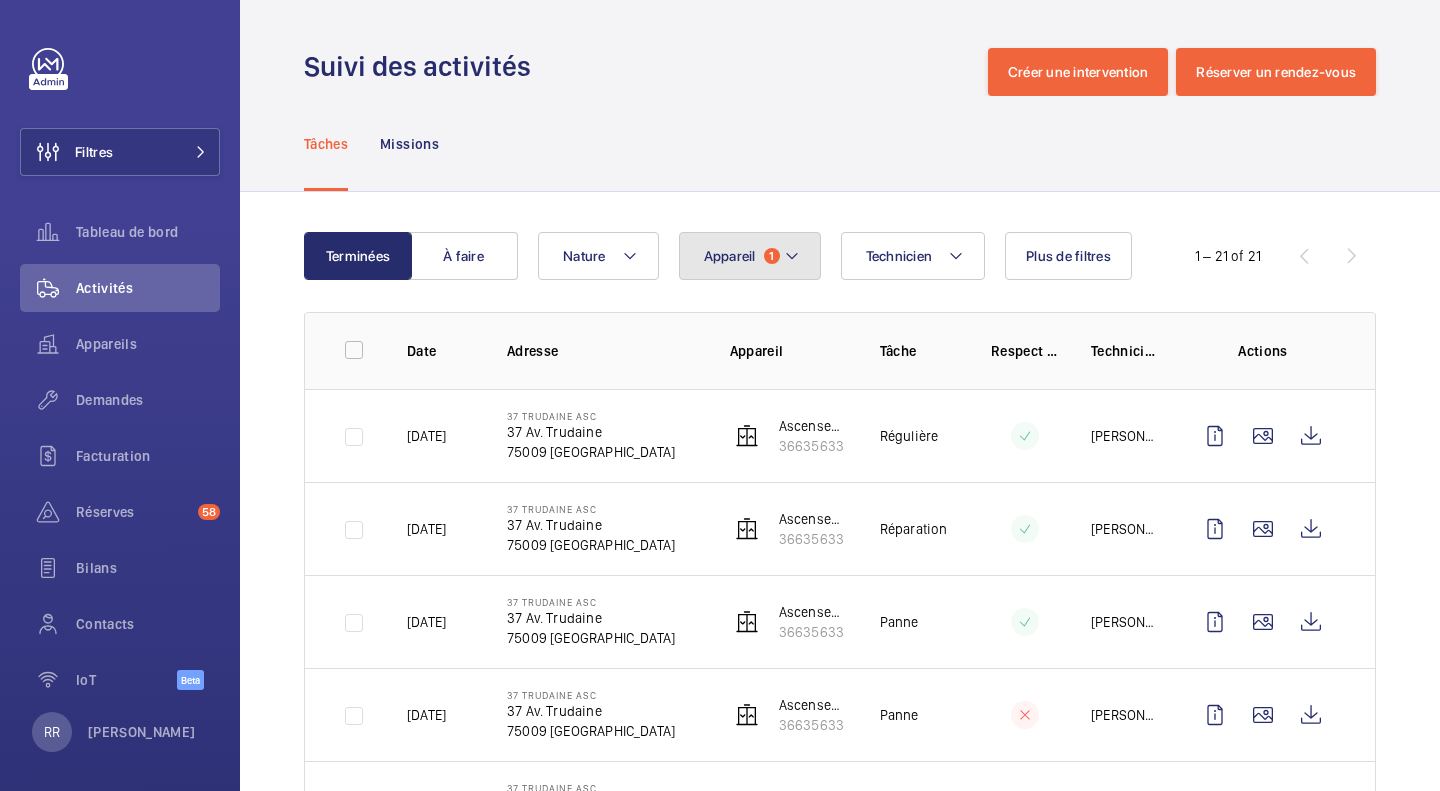 click on "Appareil 1" 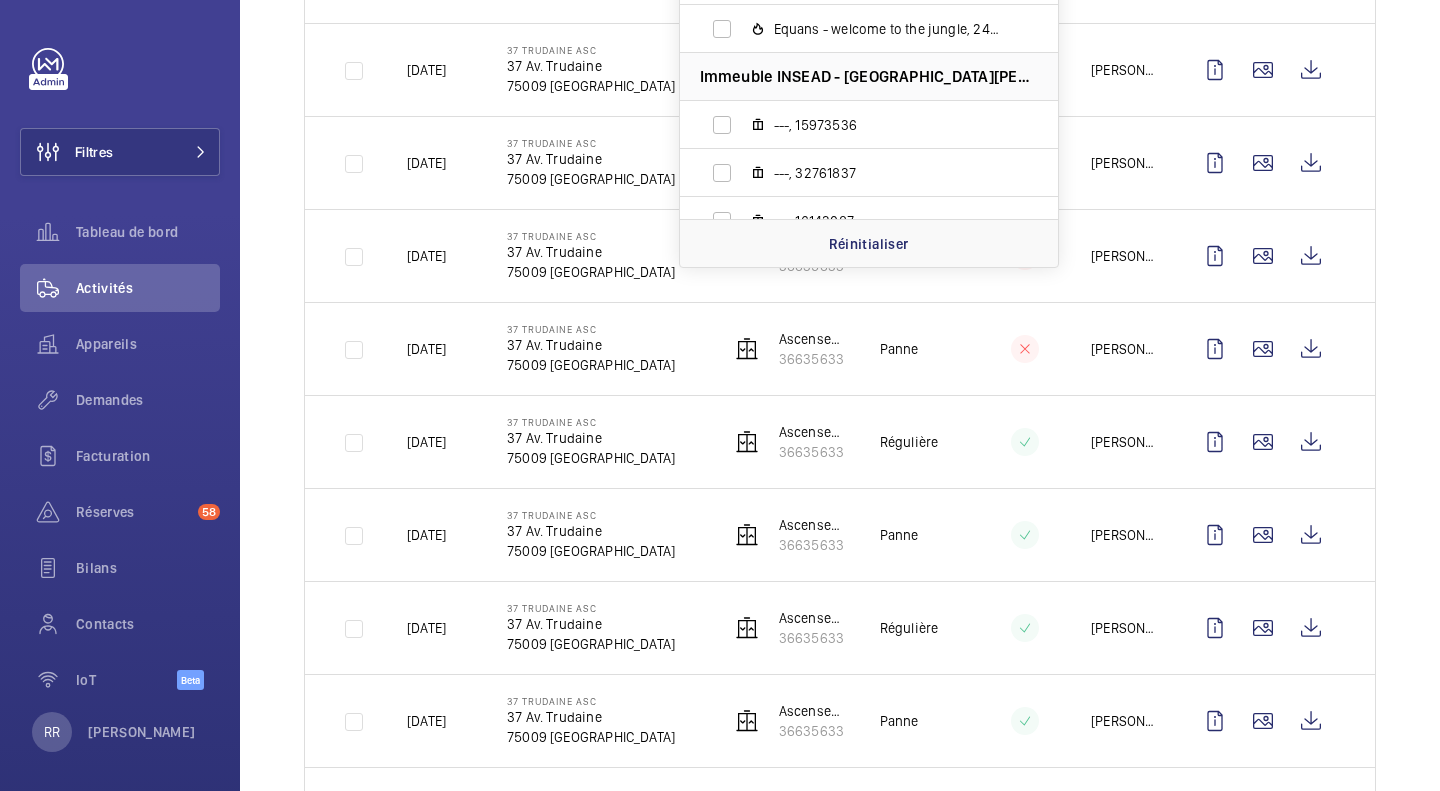 scroll, scrollTop: 0, scrollLeft: 0, axis: both 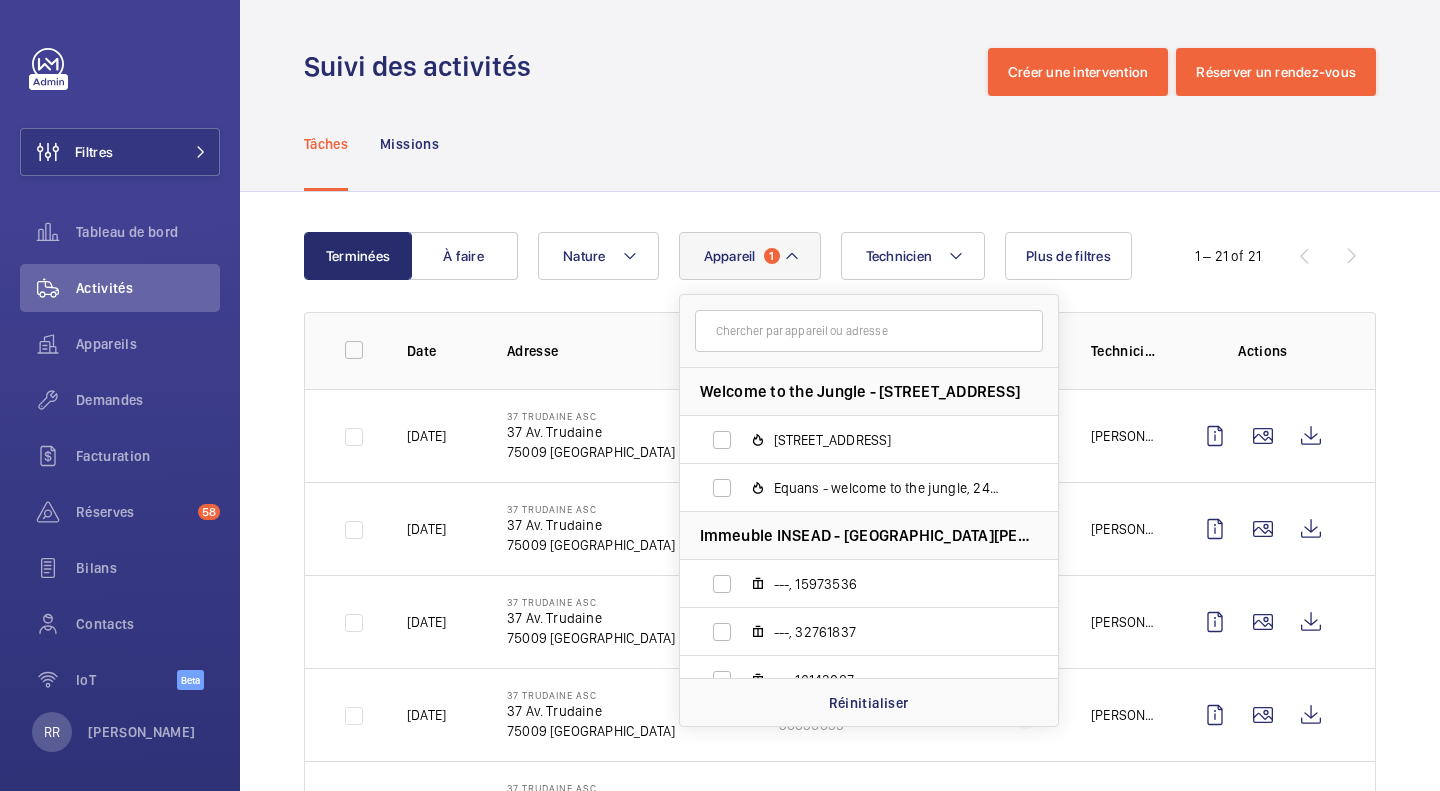 click on "Tâches Missions" 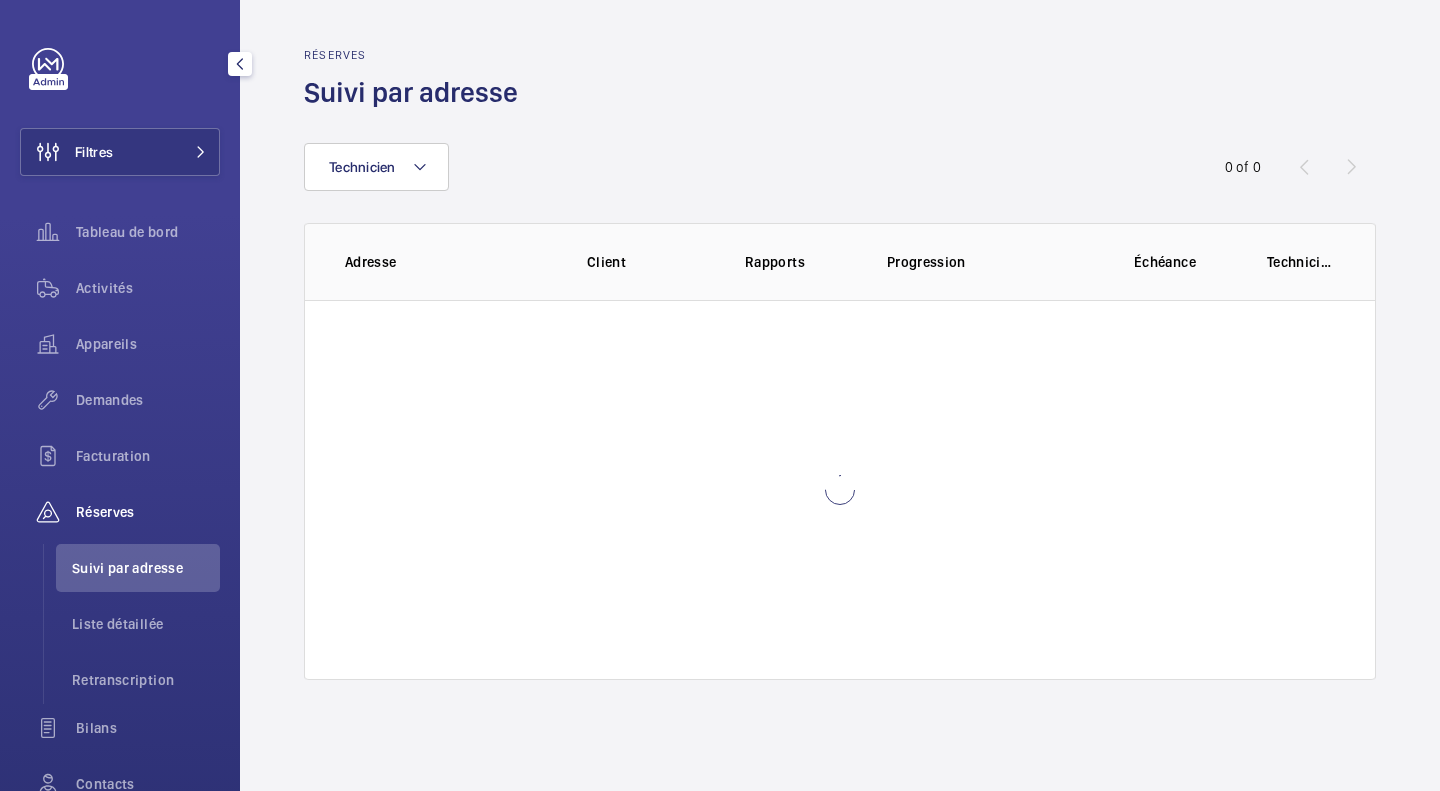 scroll, scrollTop: 0, scrollLeft: 0, axis: both 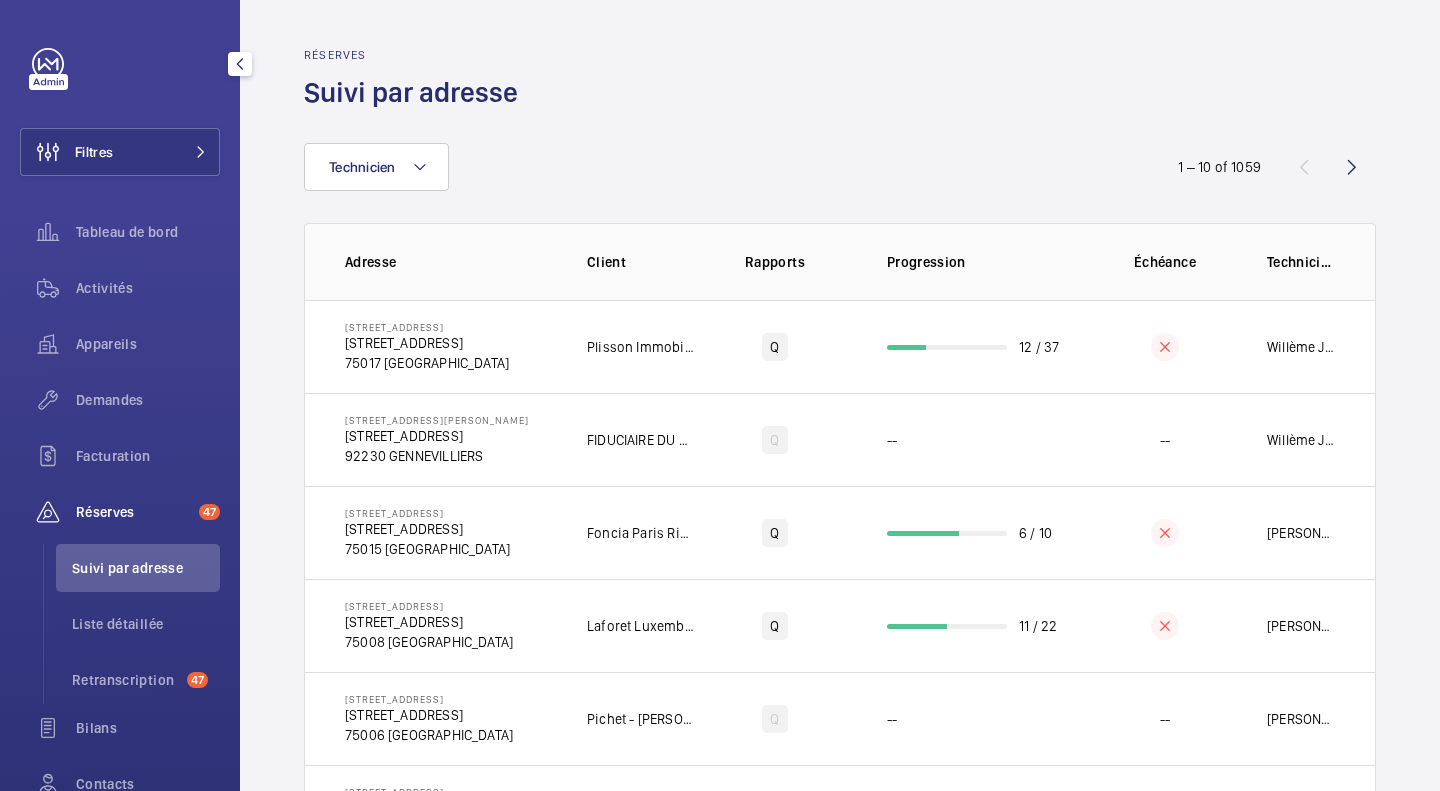 click 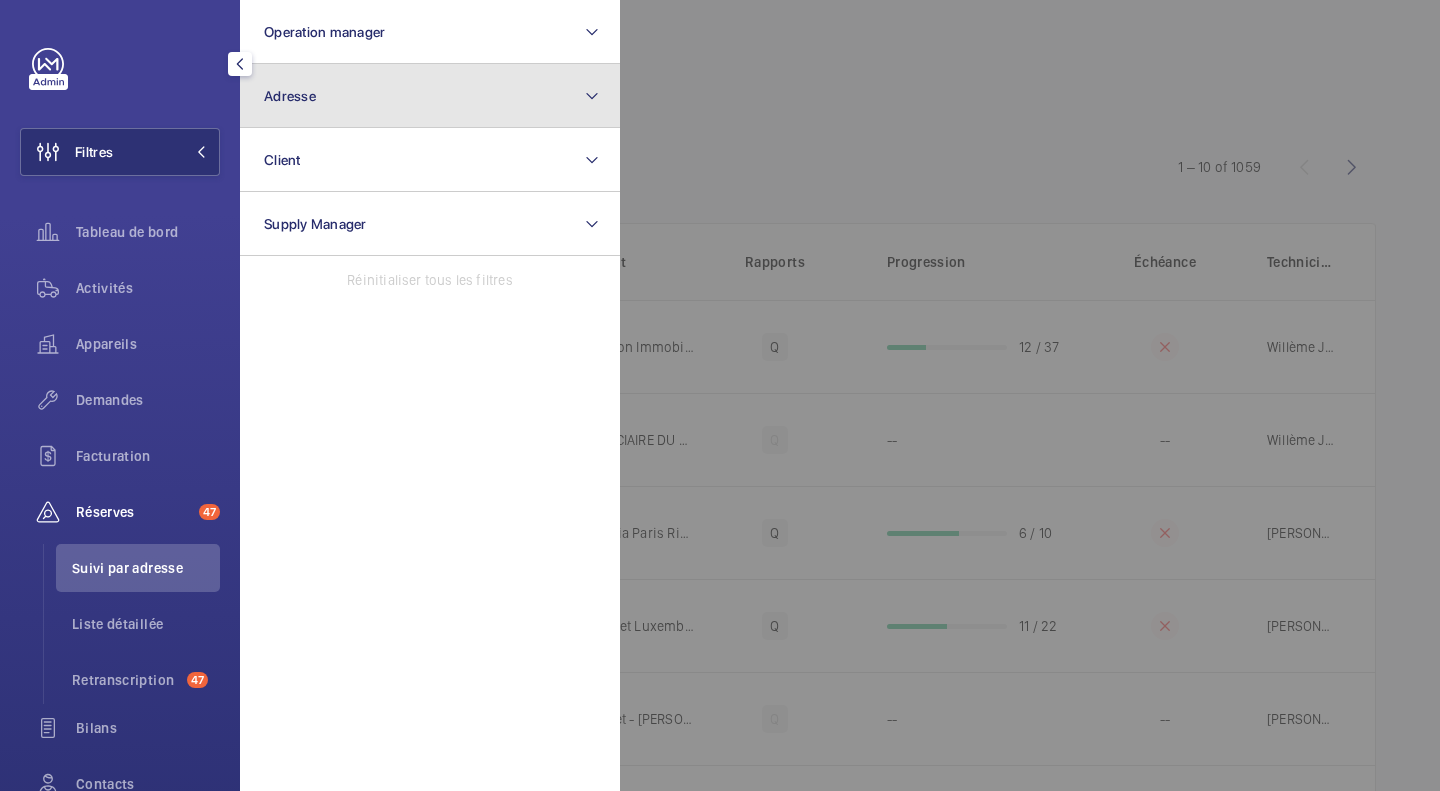 click on "Adresse" 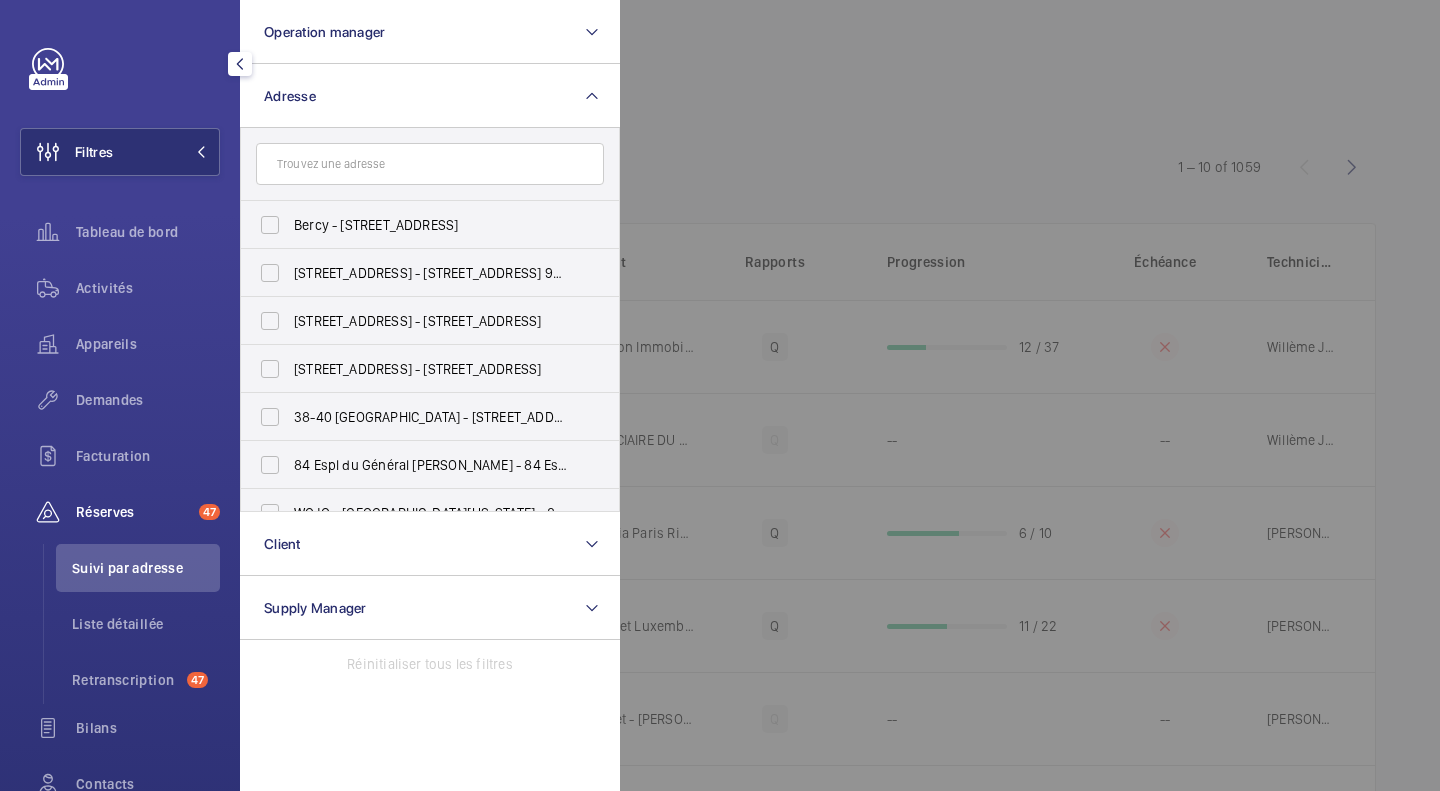 click 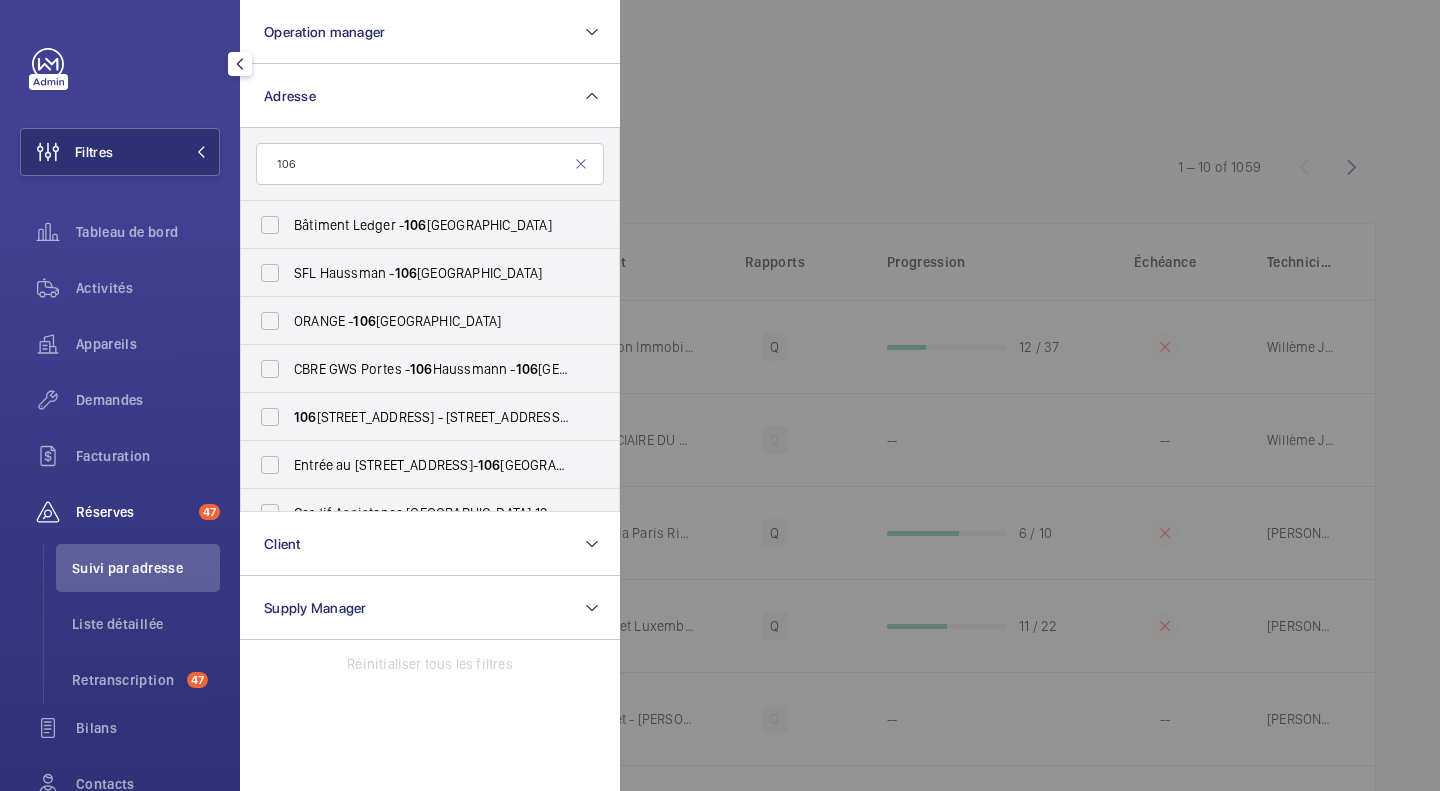 type on "106" 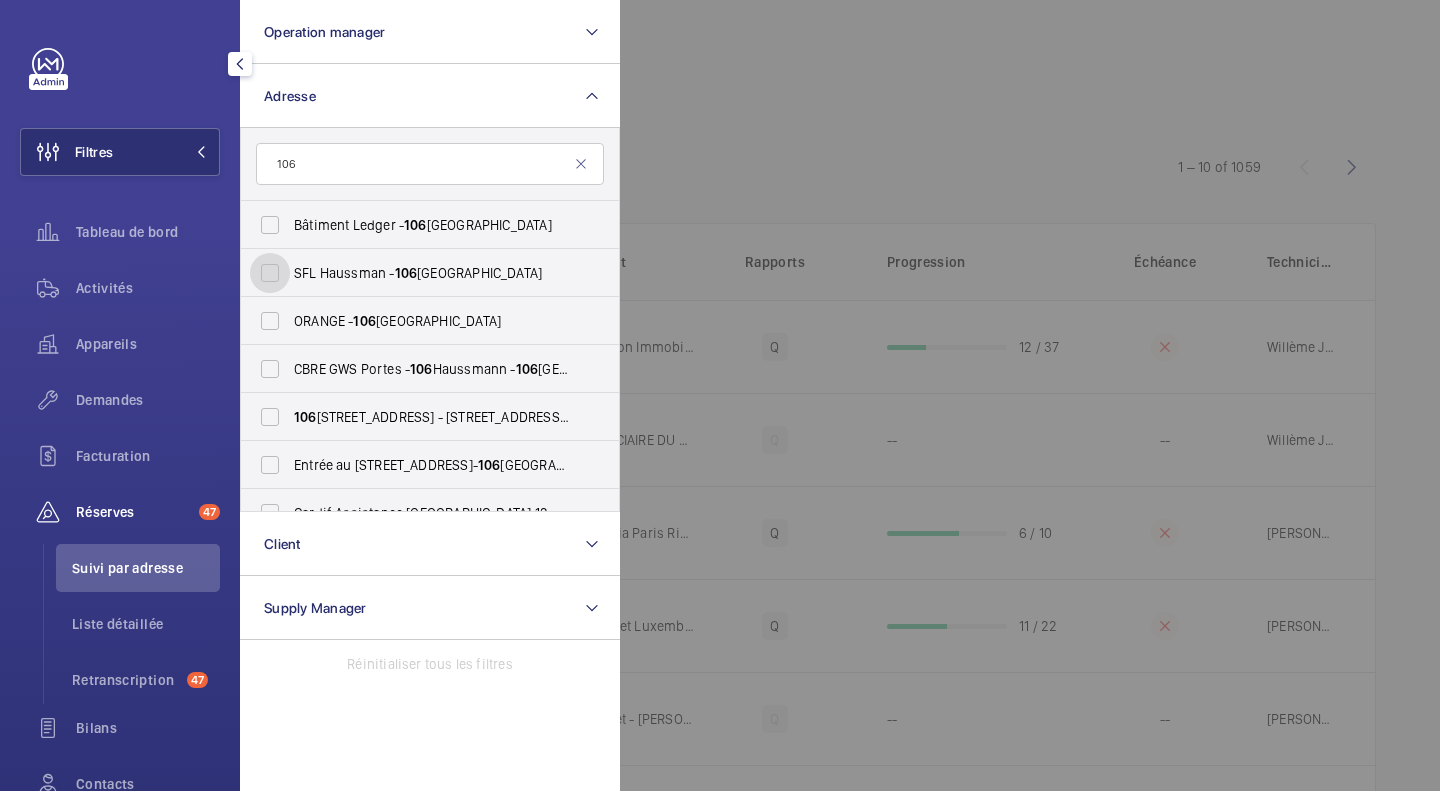 click on "SFL Haussman -  [STREET_ADDRESS]" at bounding box center (270, 273) 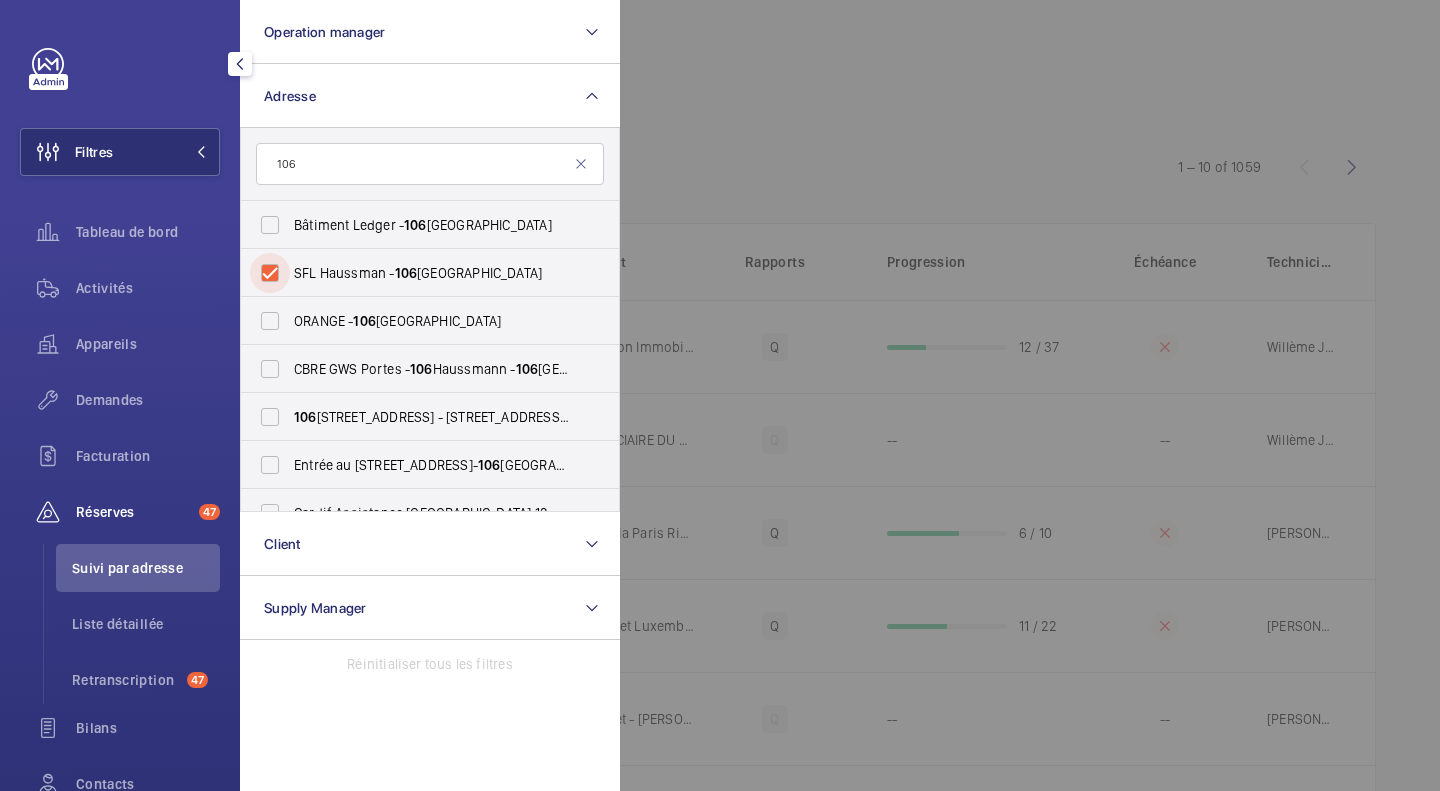 checkbox on "true" 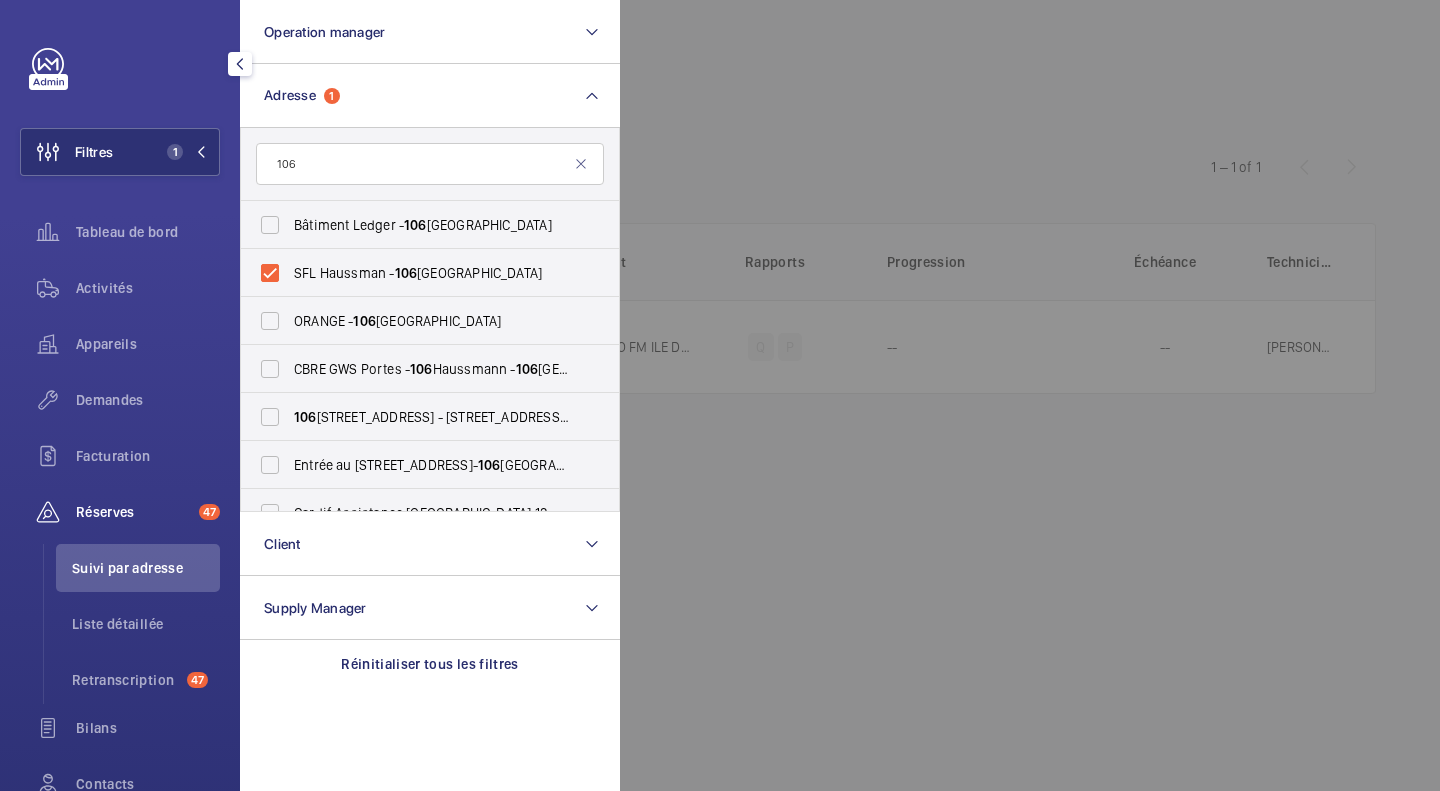 click on "Activités" 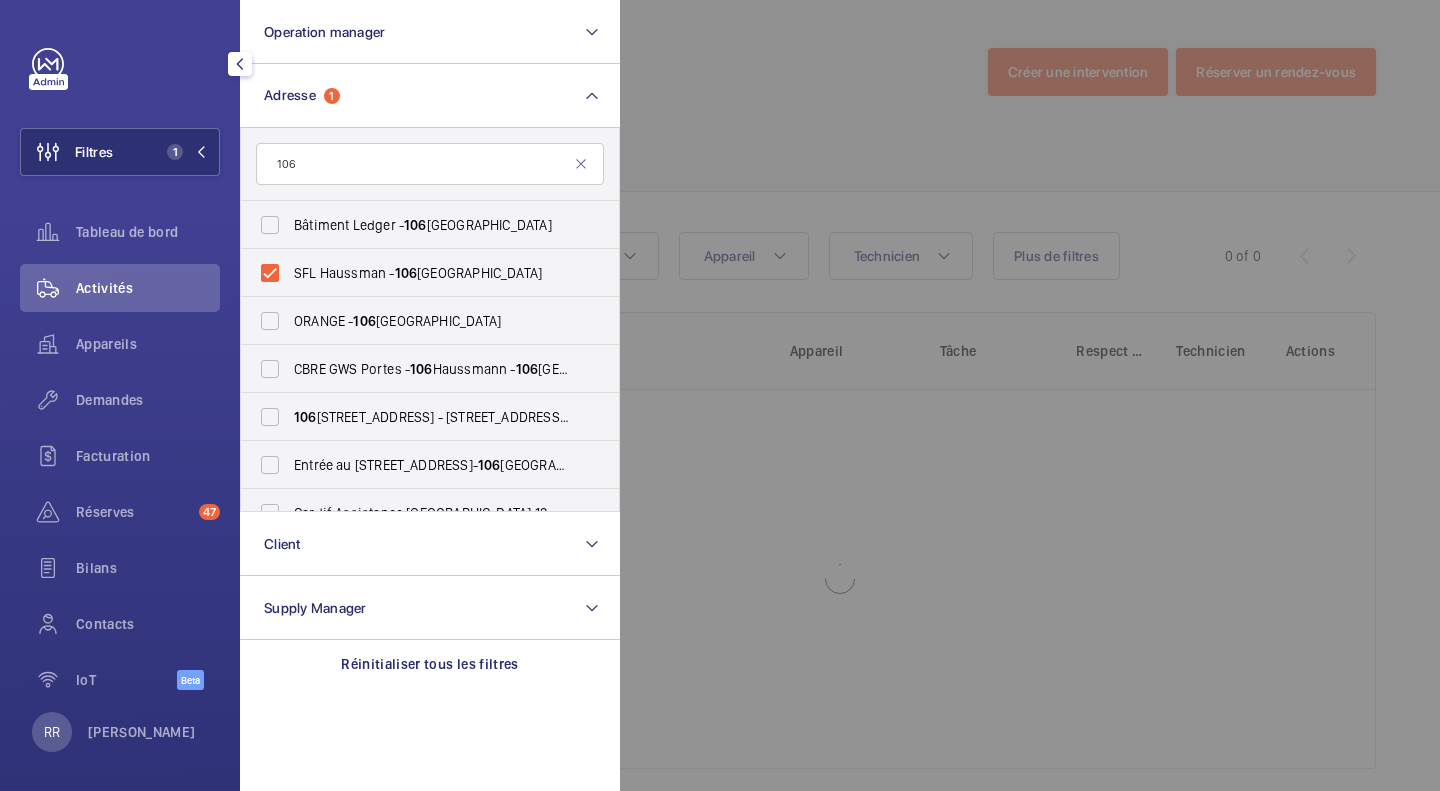 click on "Appareils" 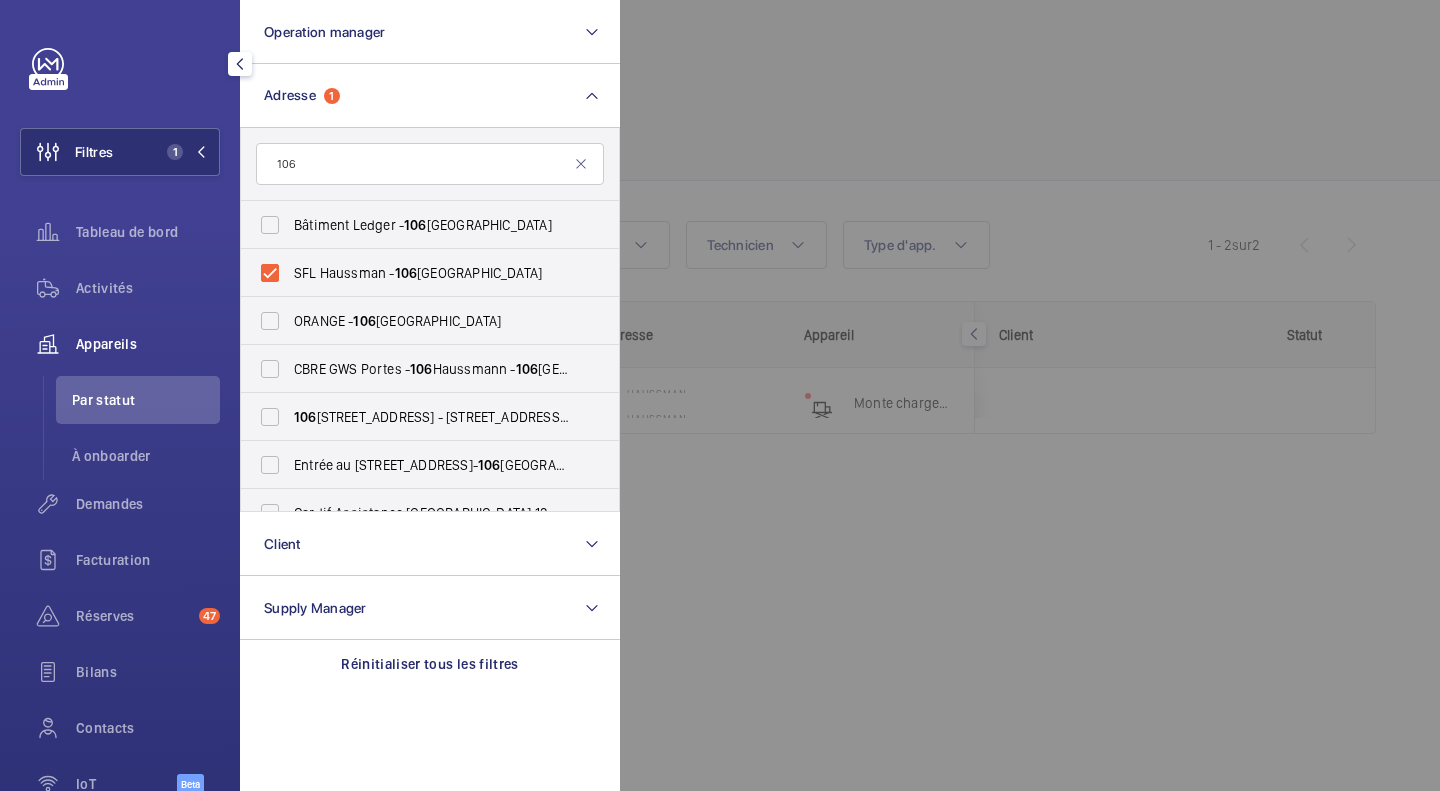 click 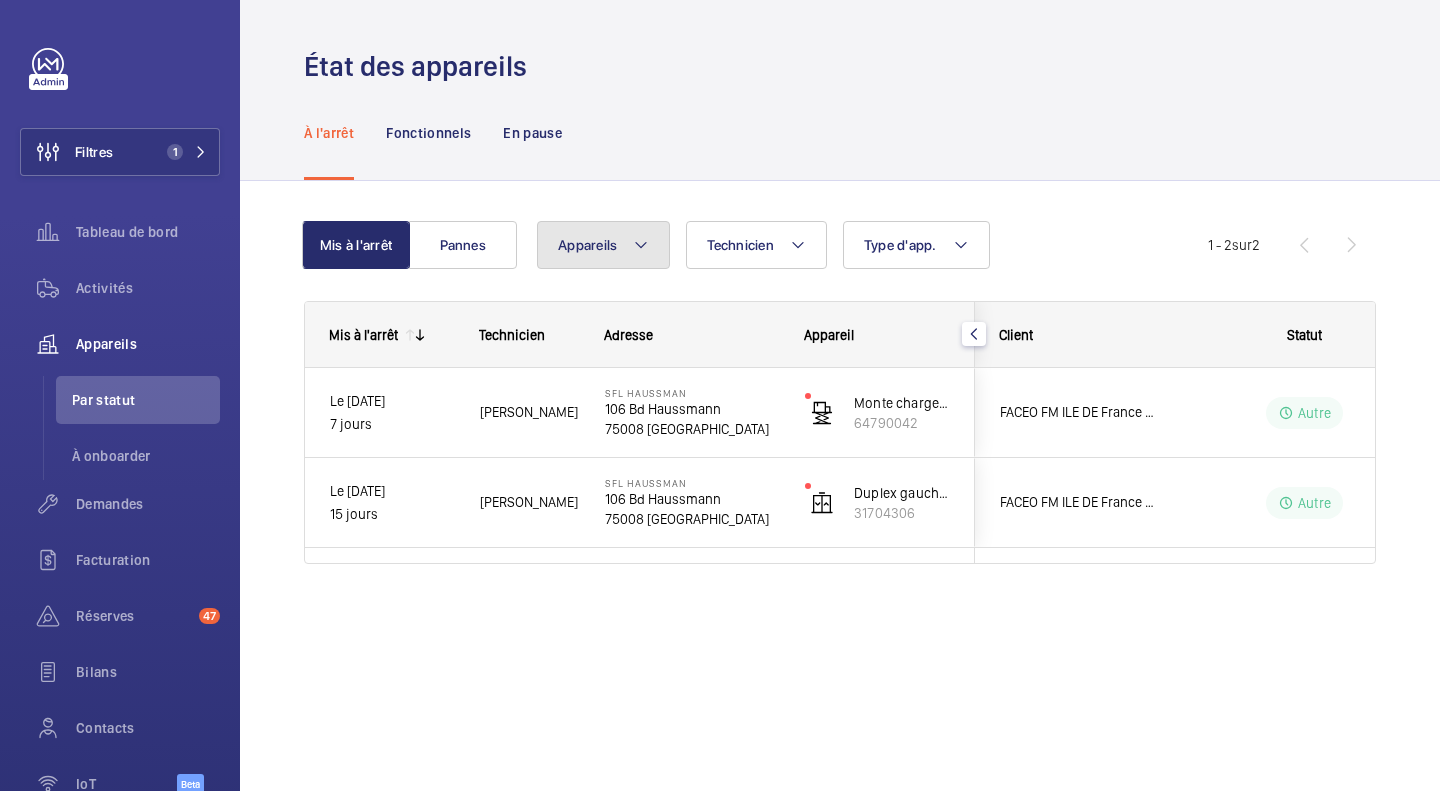click on "Appareils" 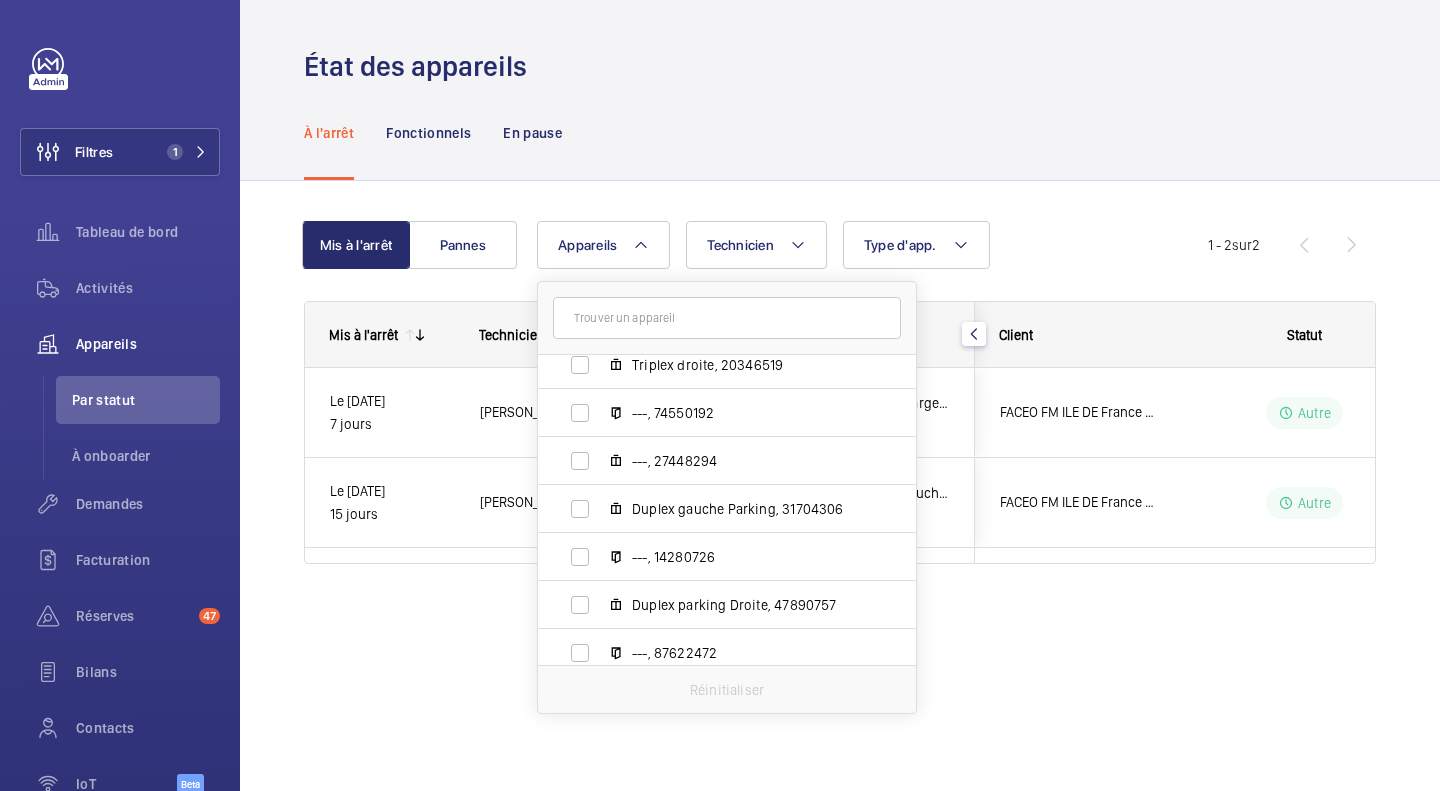 scroll, scrollTop: 0, scrollLeft: 0, axis: both 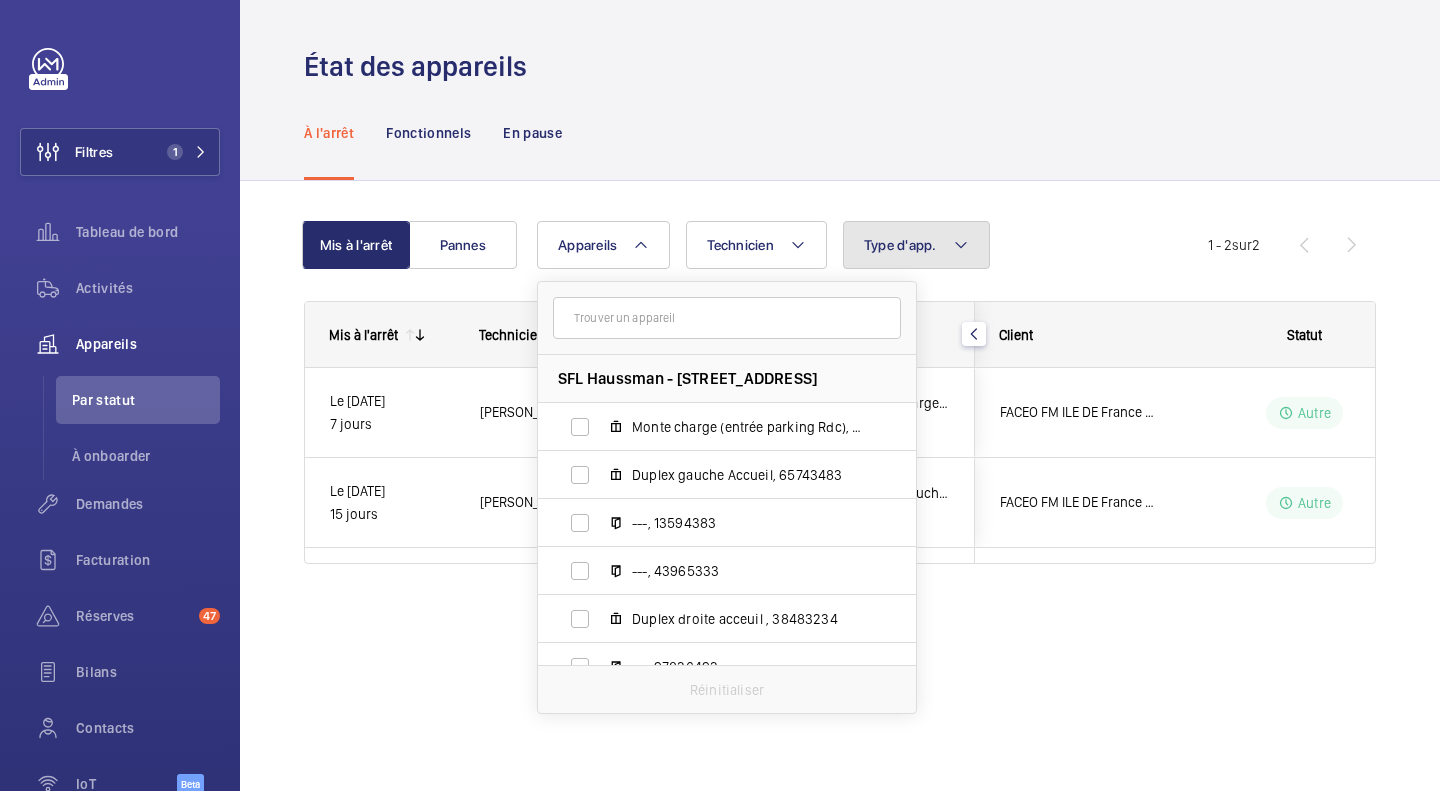 click on "Type d'app." 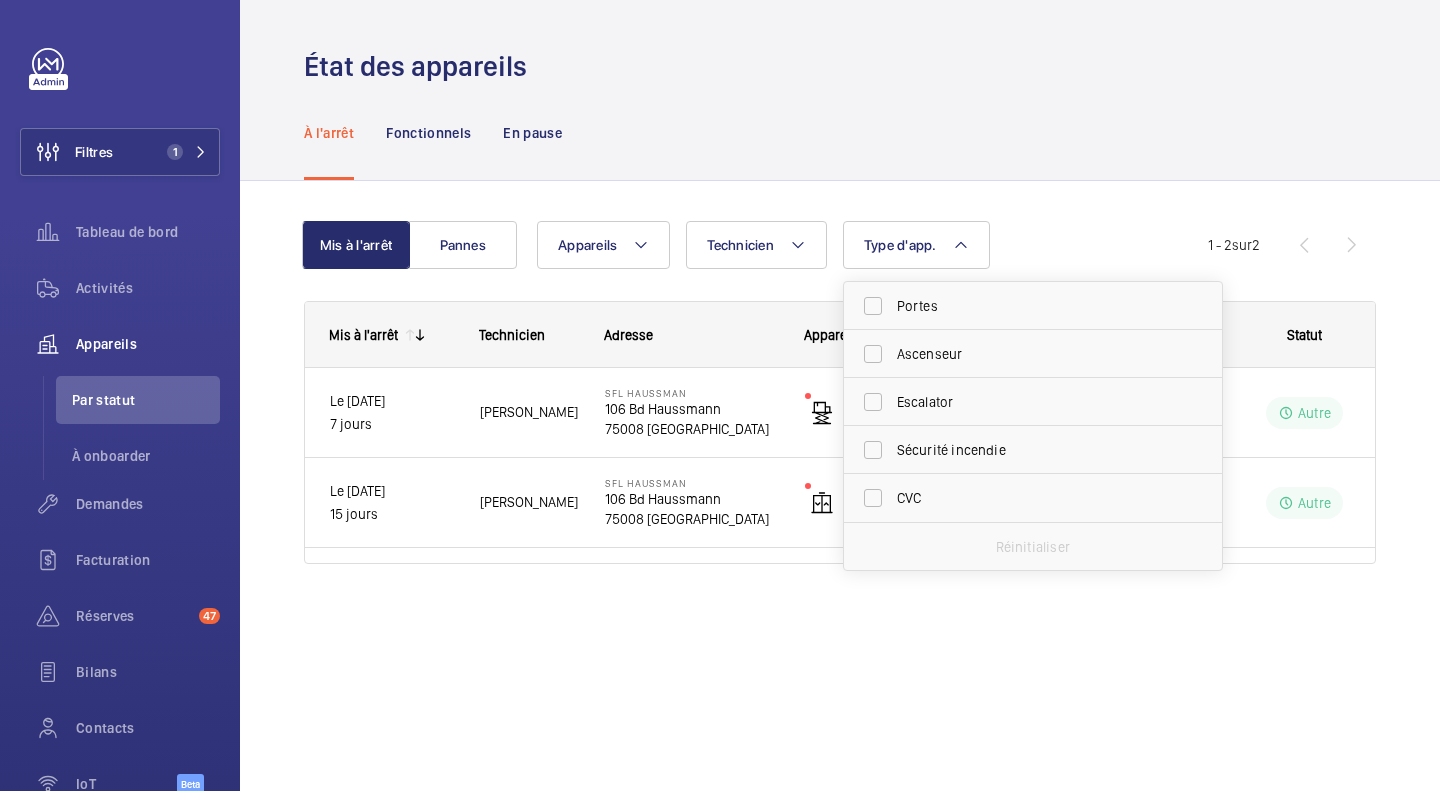 click on "Ascenseur" at bounding box center [1018, 354] 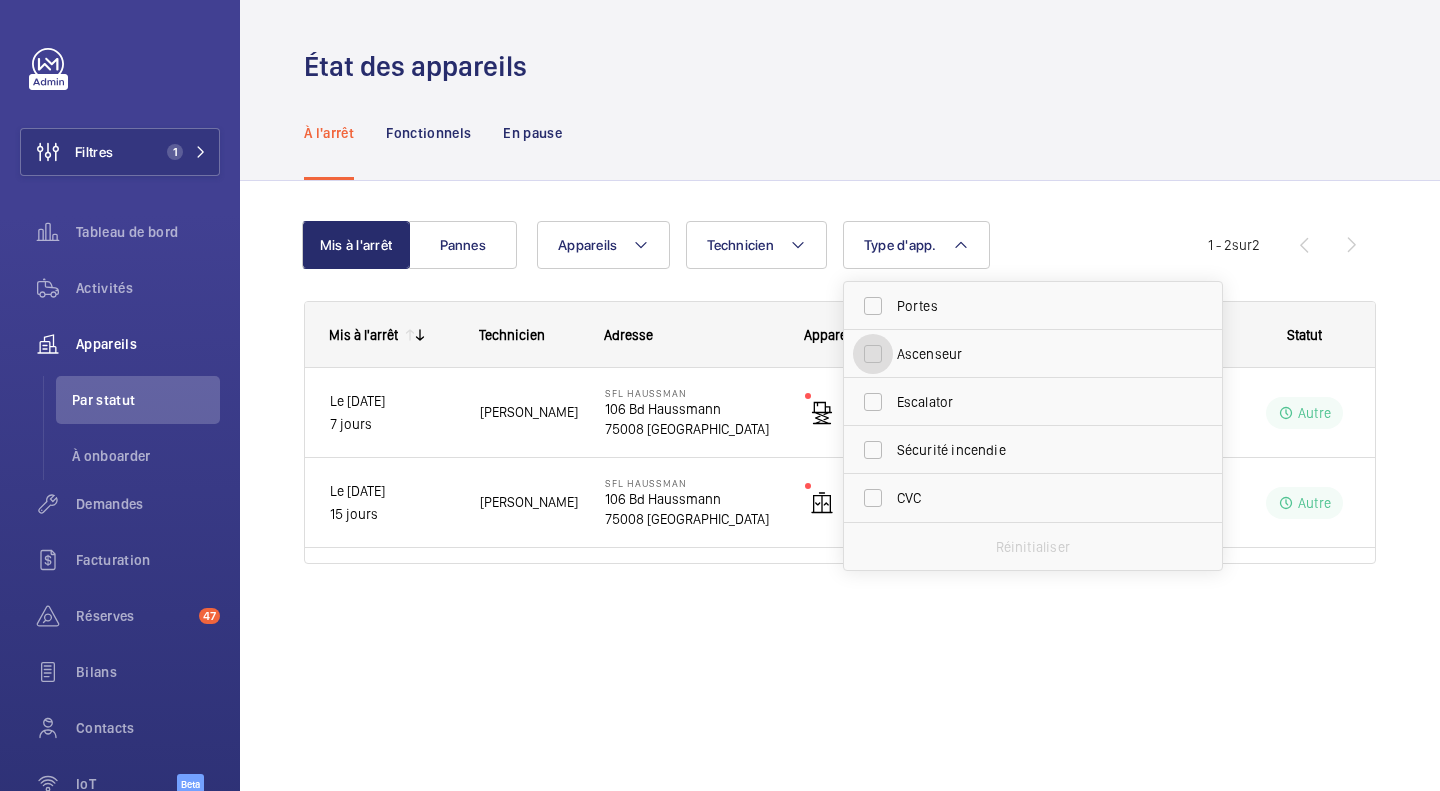 click on "Ascenseur" at bounding box center [873, 354] 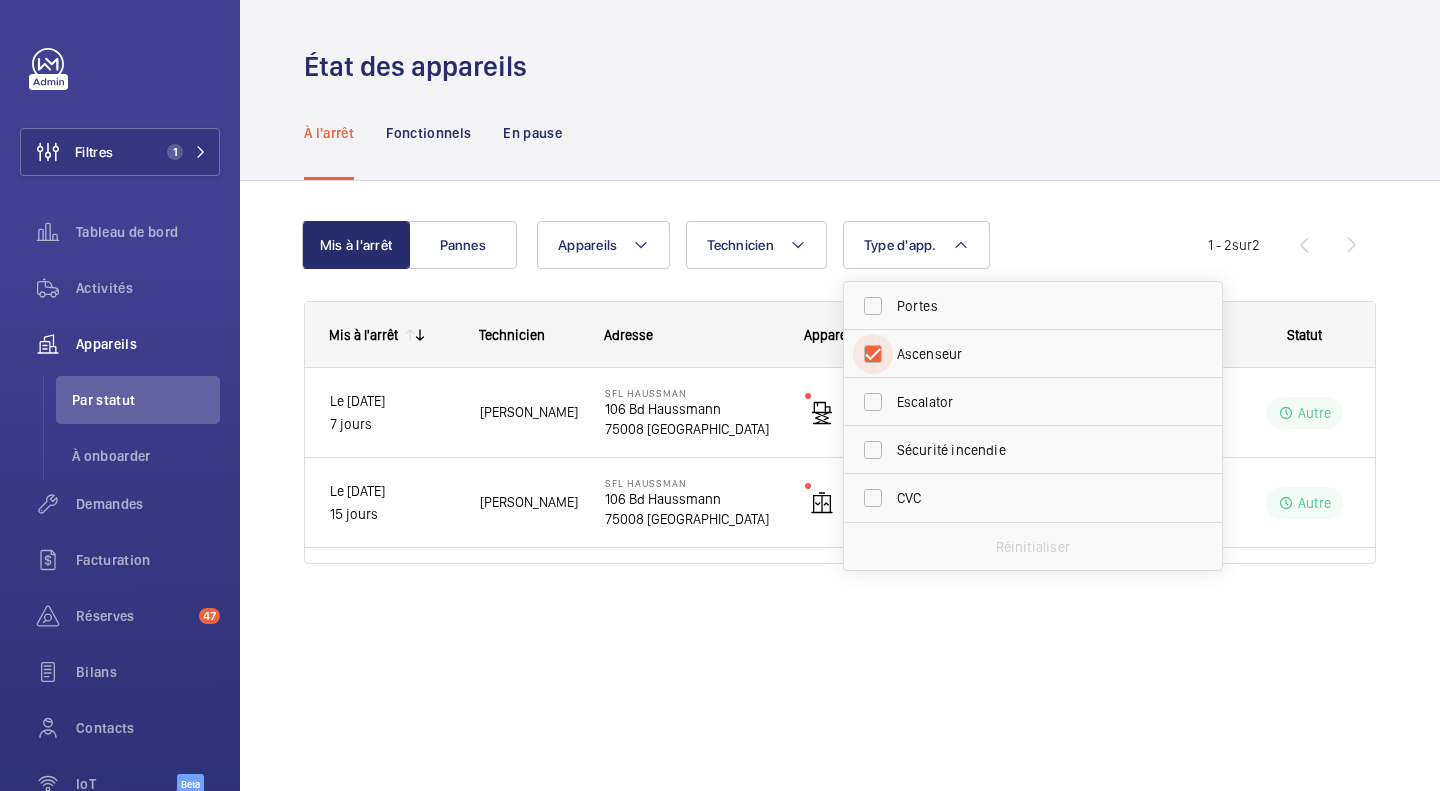 checkbox on "true" 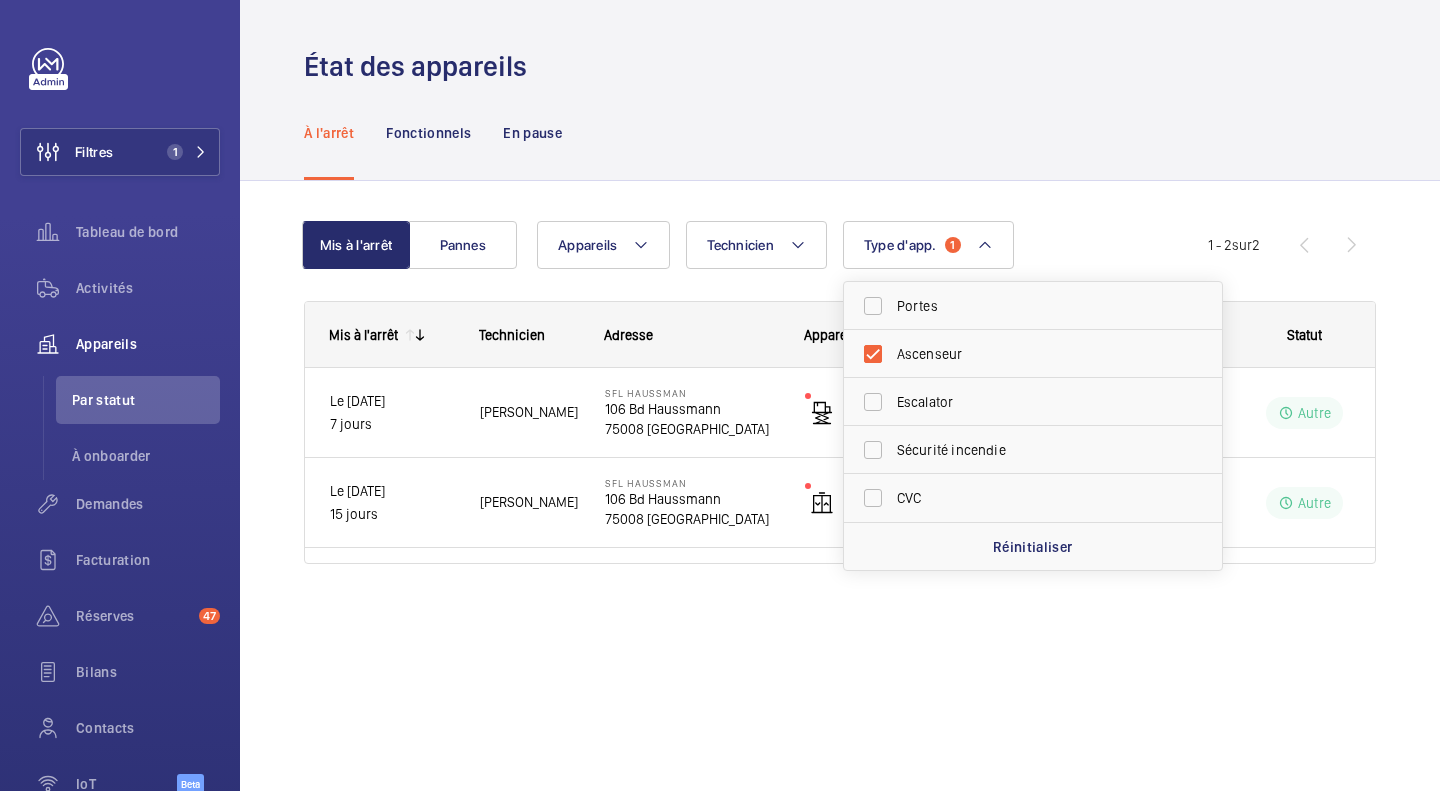 click on "État des appareils" 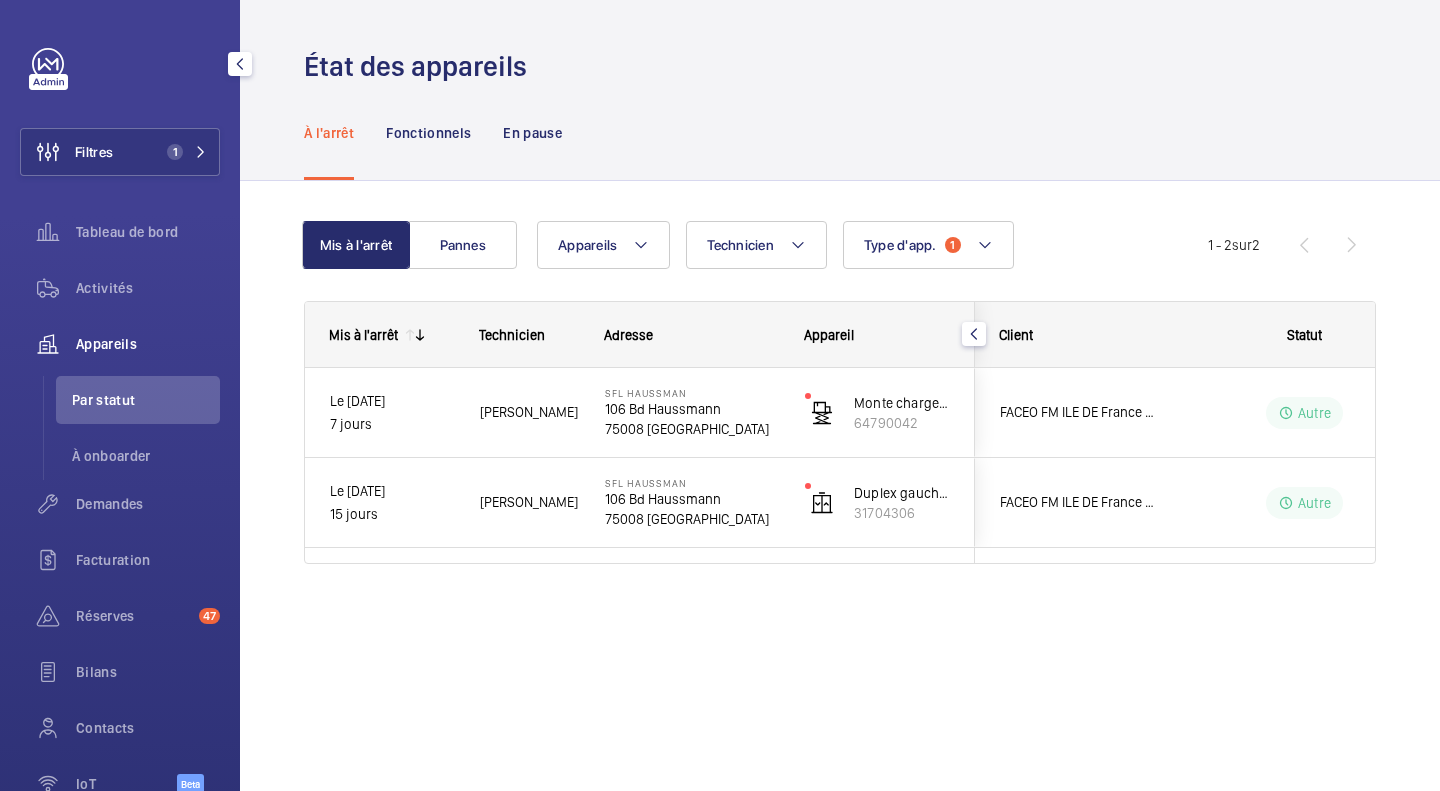 click on "Appareils" 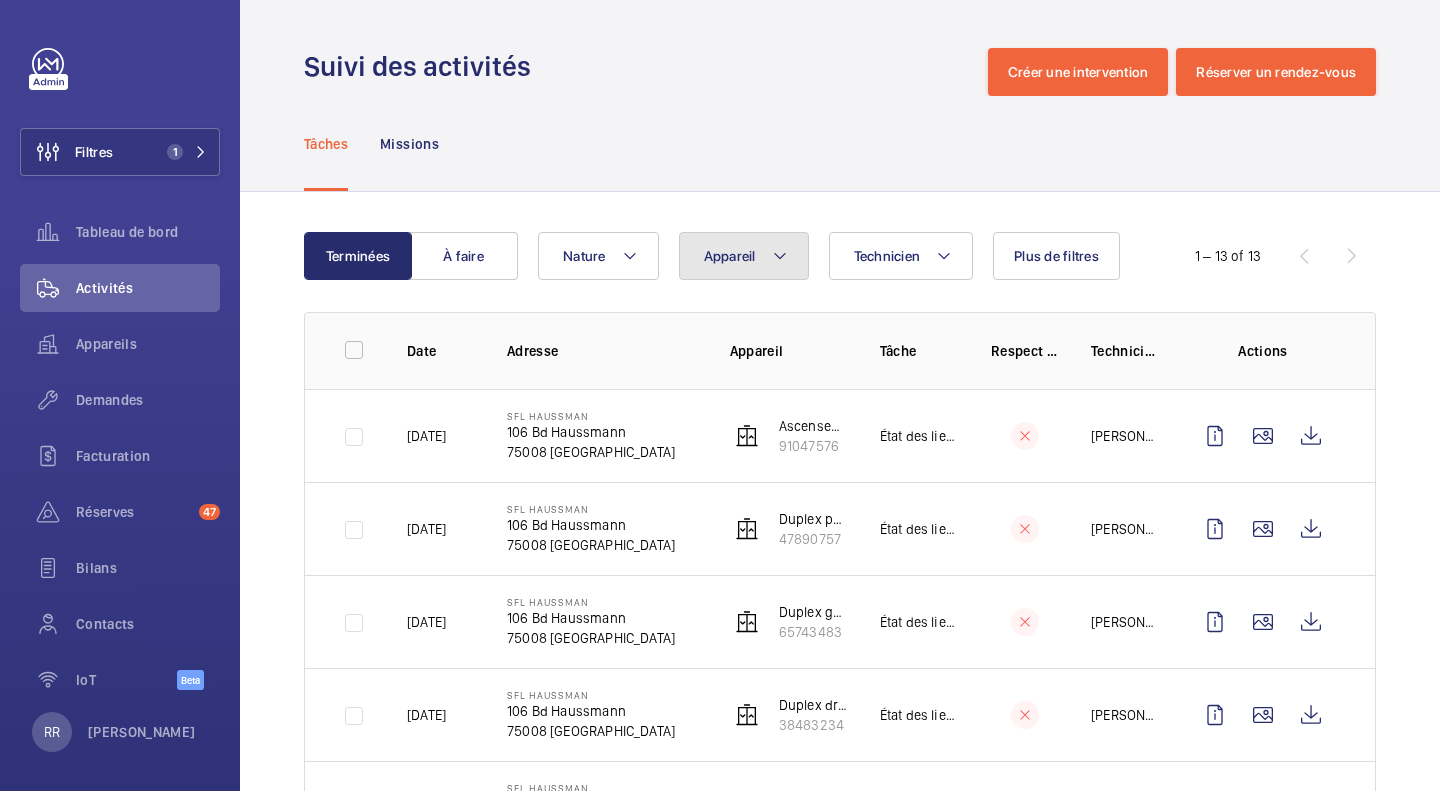 click on "Appareil" 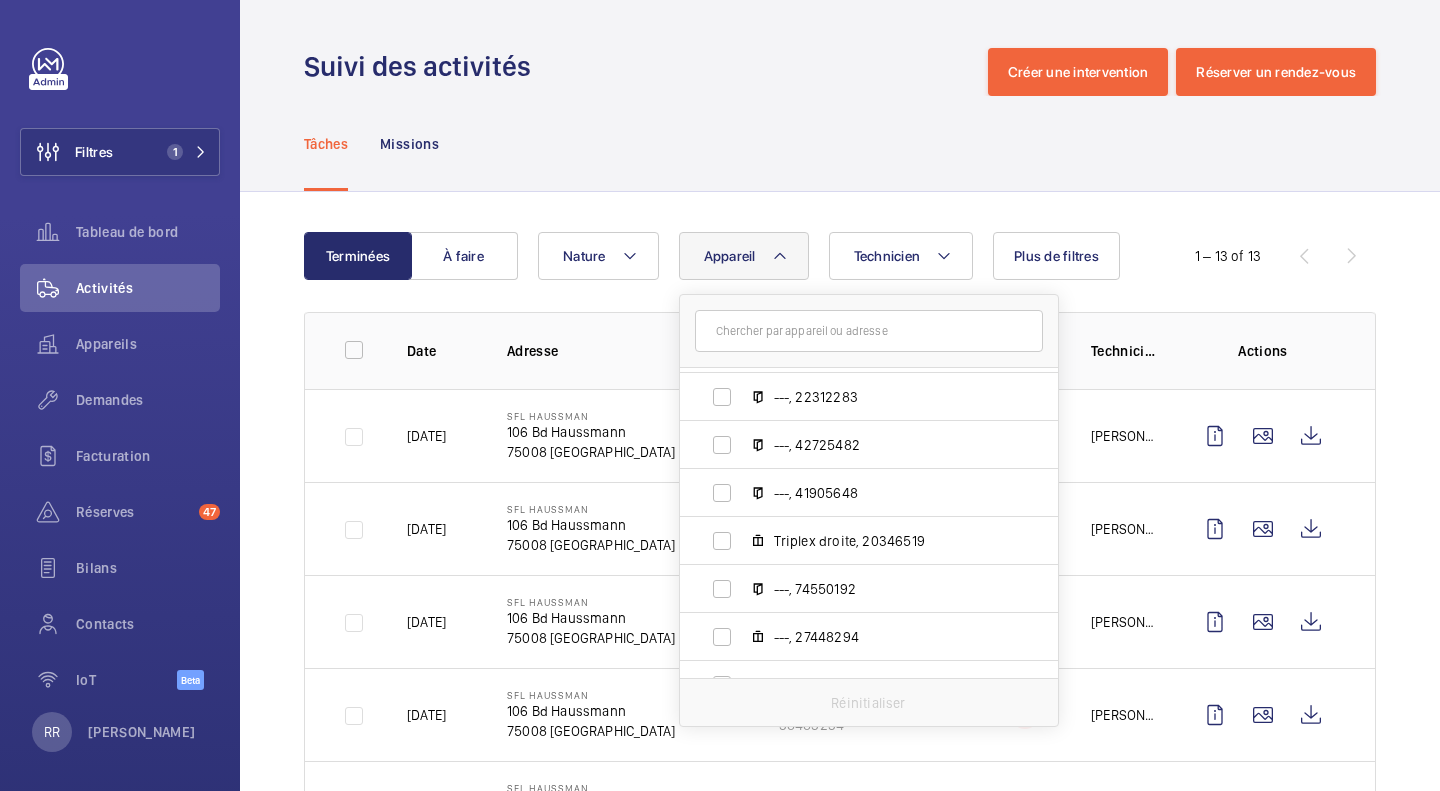 scroll, scrollTop: 620, scrollLeft: 0, axis: vertical 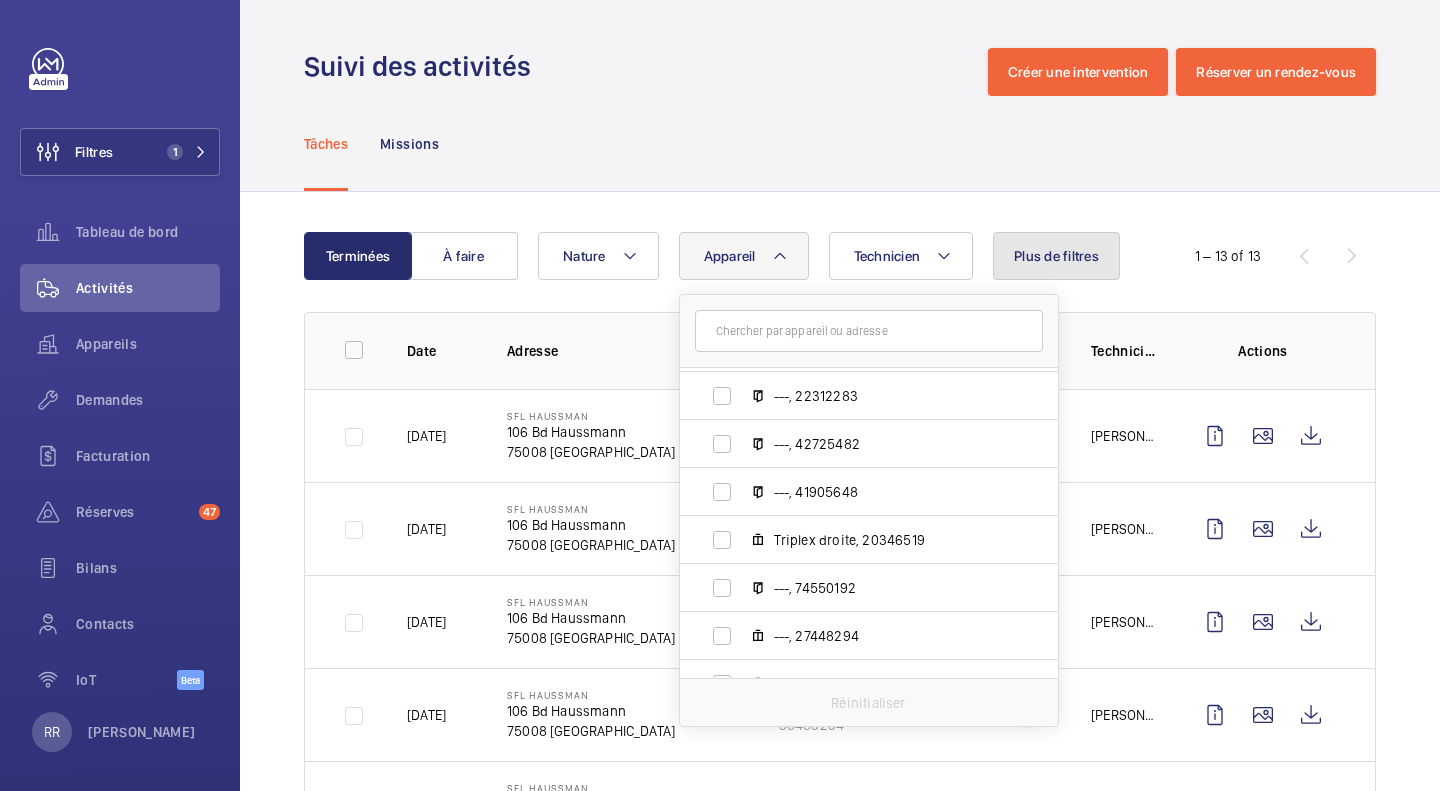 click on "Plus de filtres" 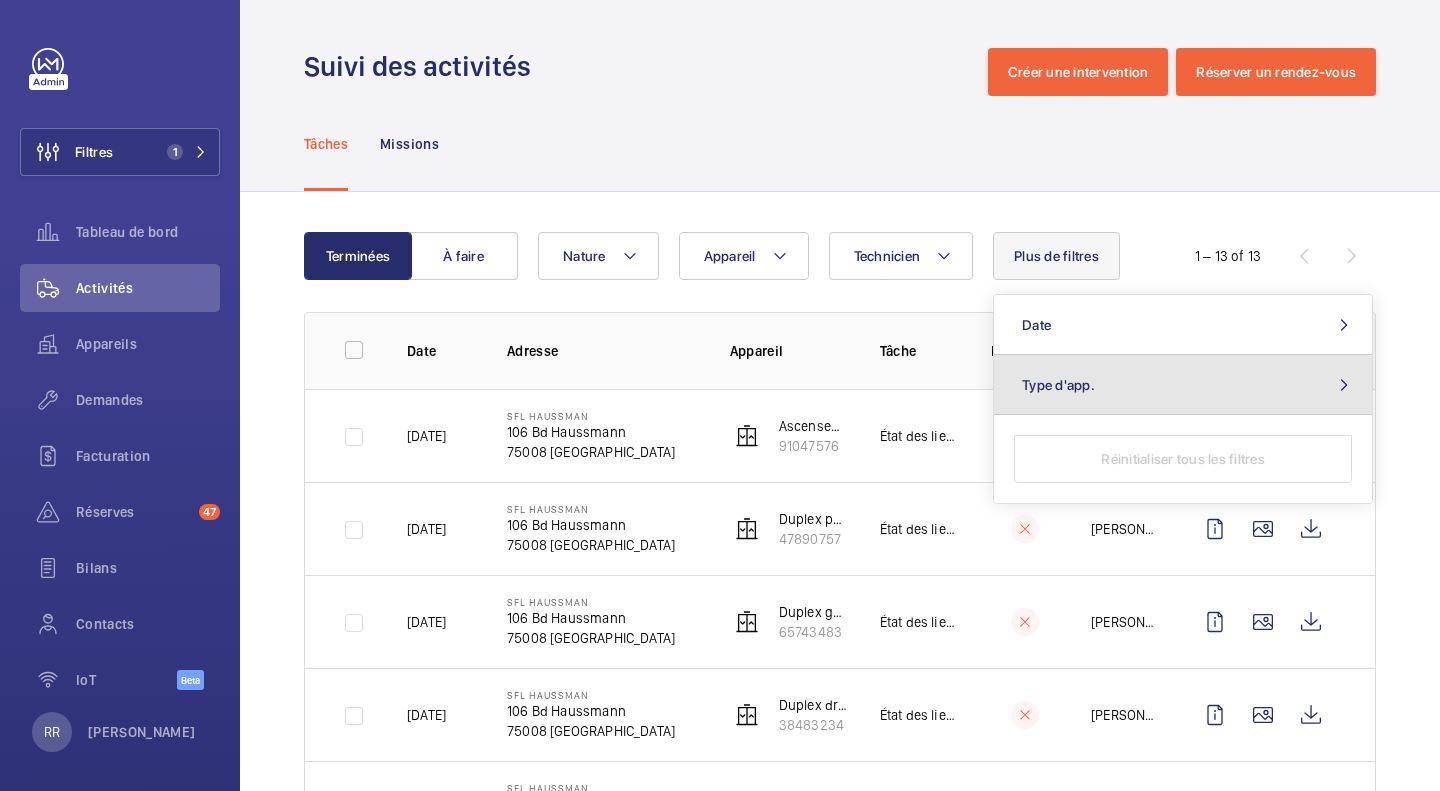 click on "Type d'app." 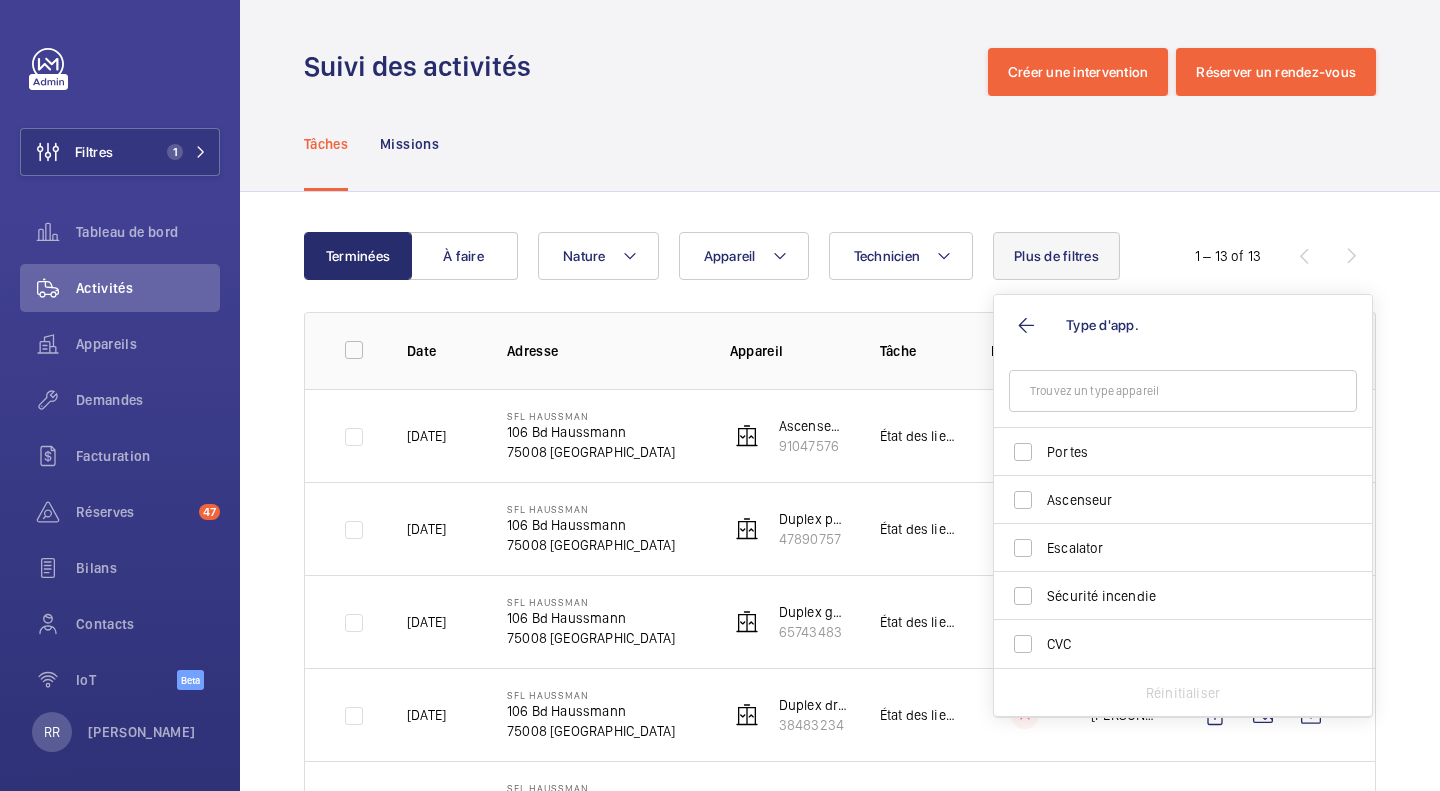 click on "Ascenseur" at bounding box center (1168, 500) 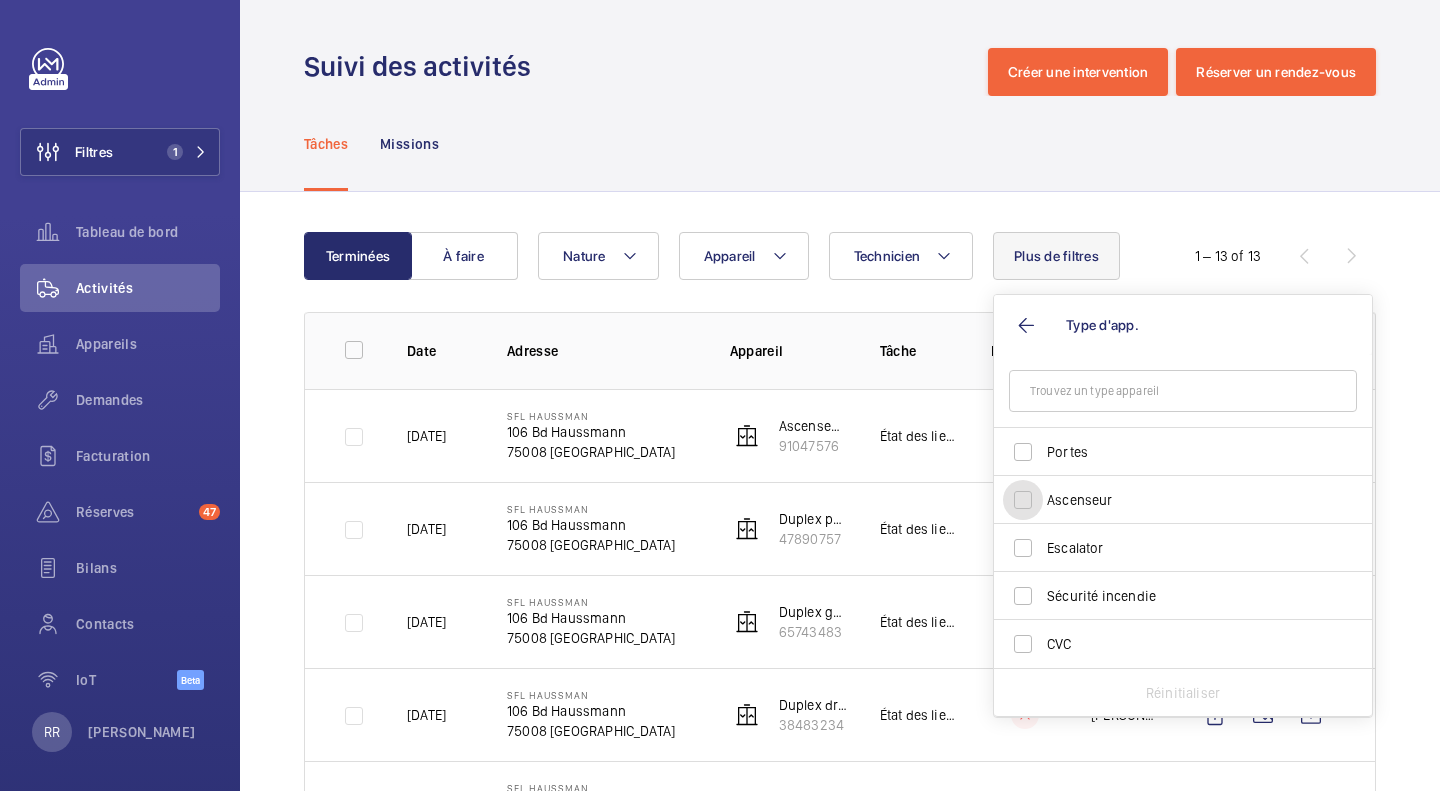 click on "Ascenseur" at bounding box center (1023, 500) 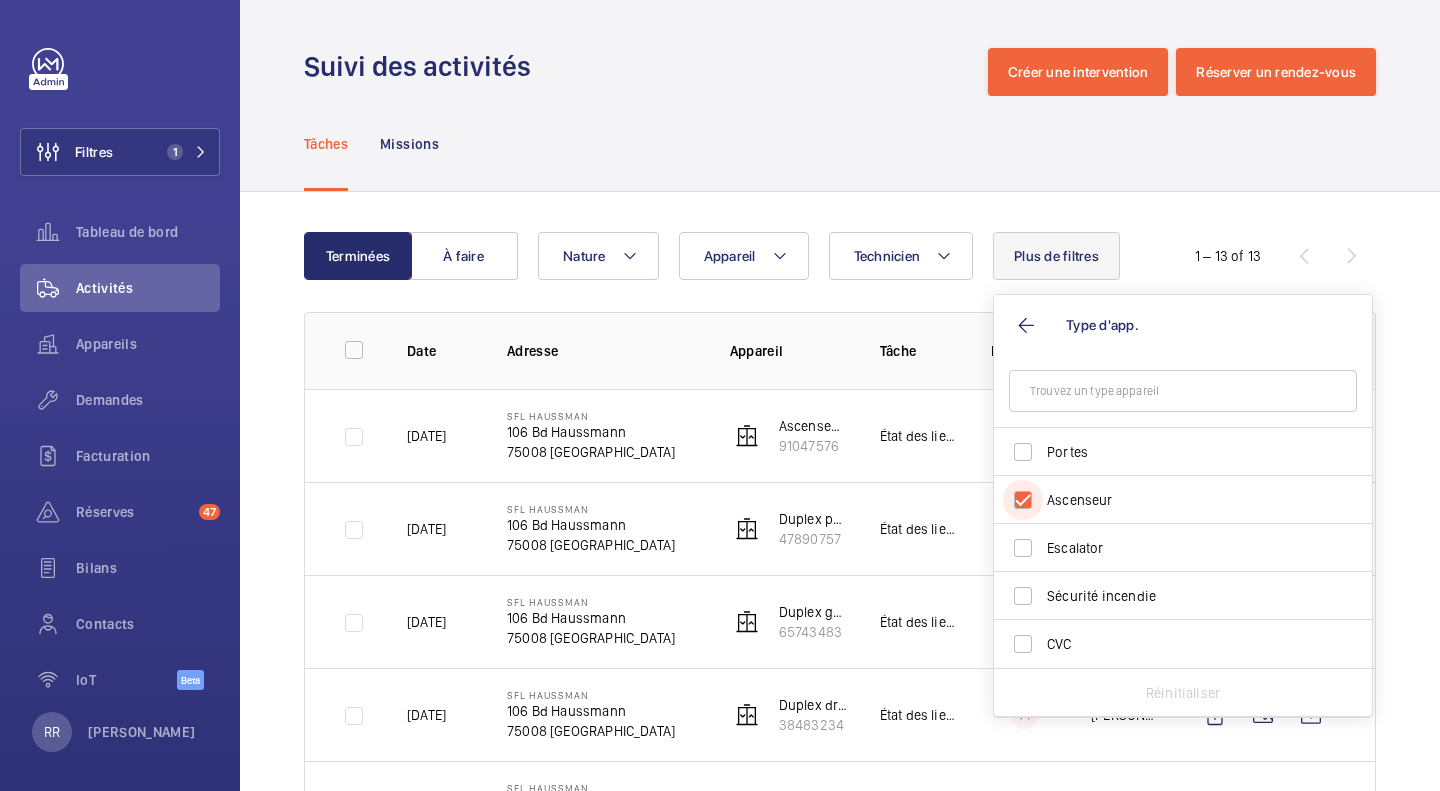 checkbox on "true" 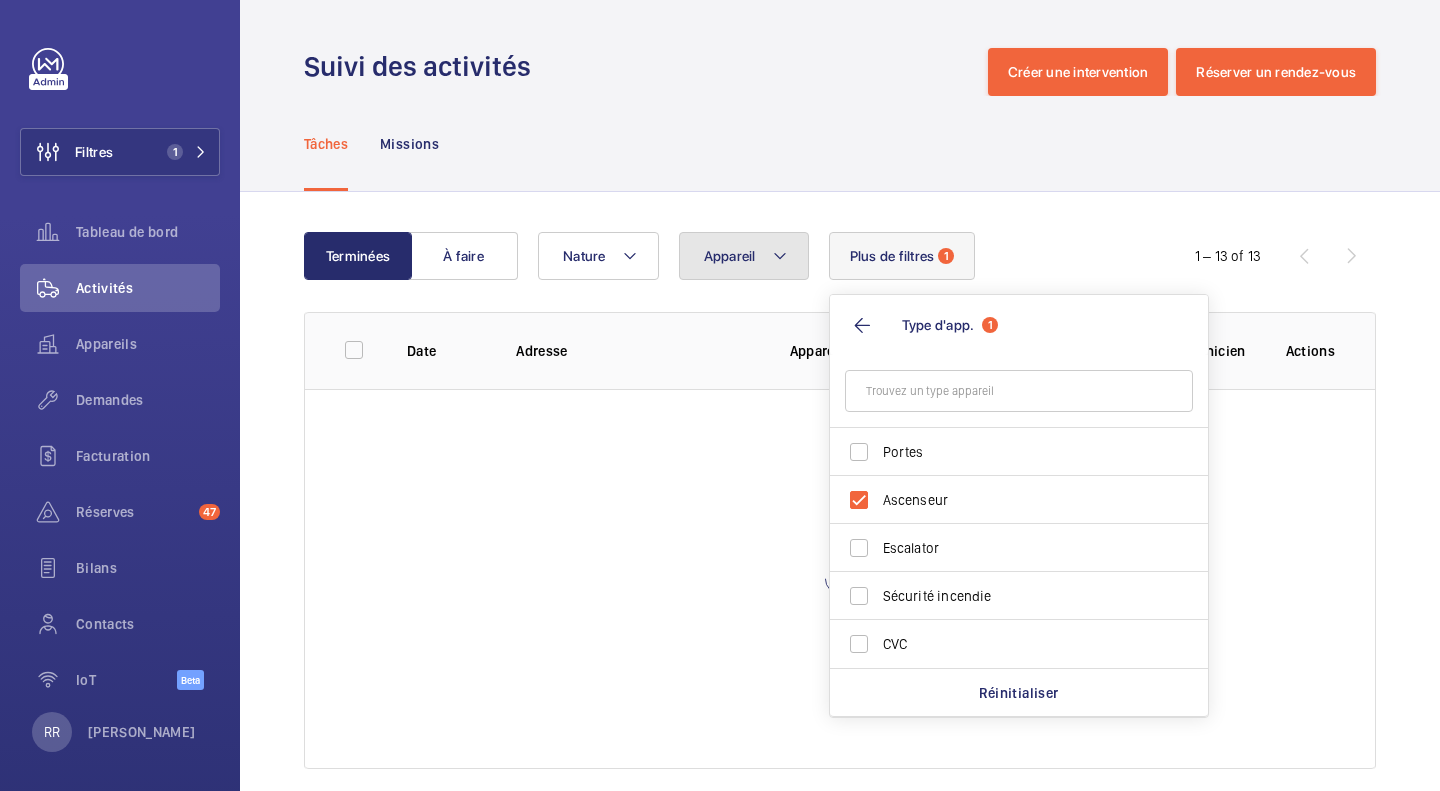 click on "Appareil" 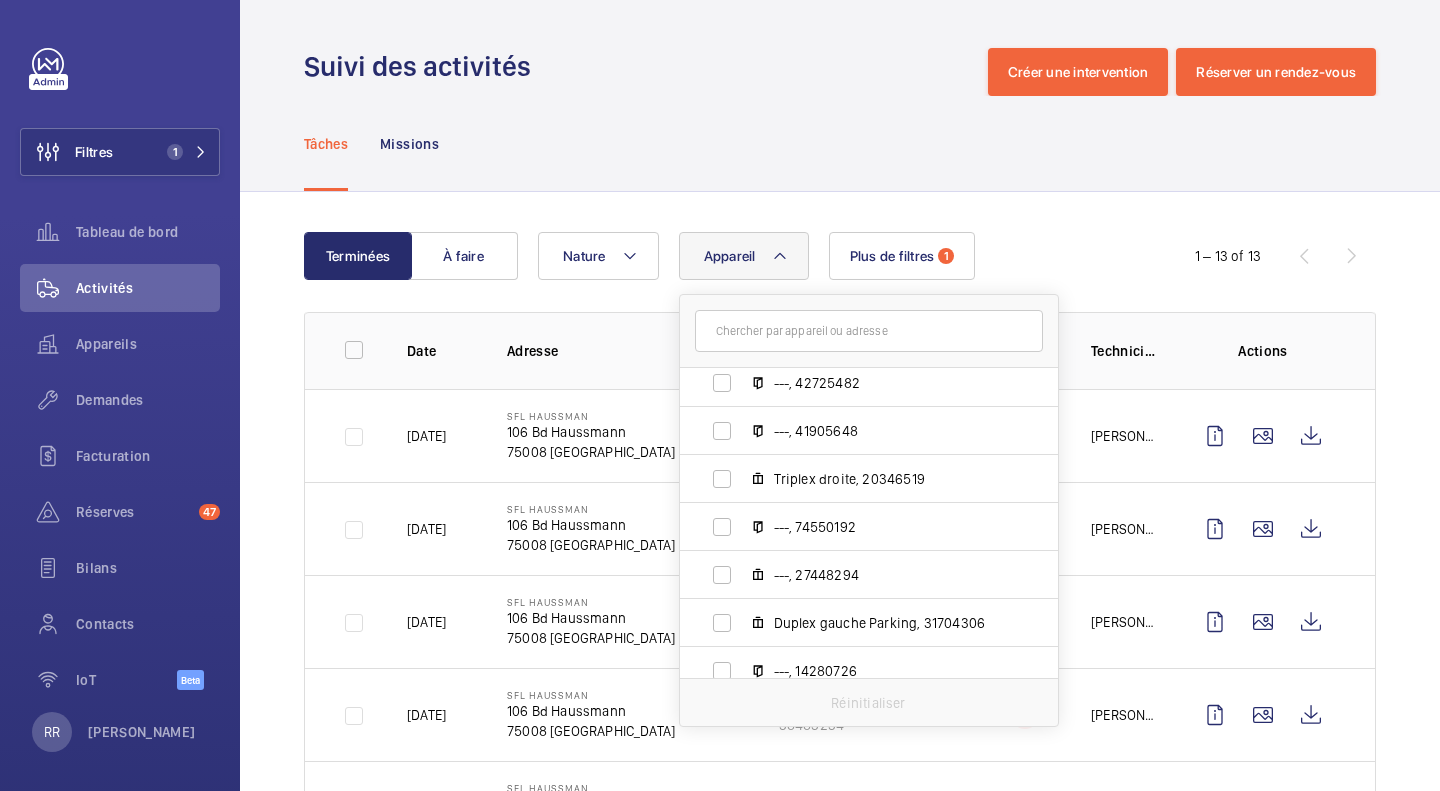 scroll, scrollTop: 711, scrollLeft: 0, axis: vertical 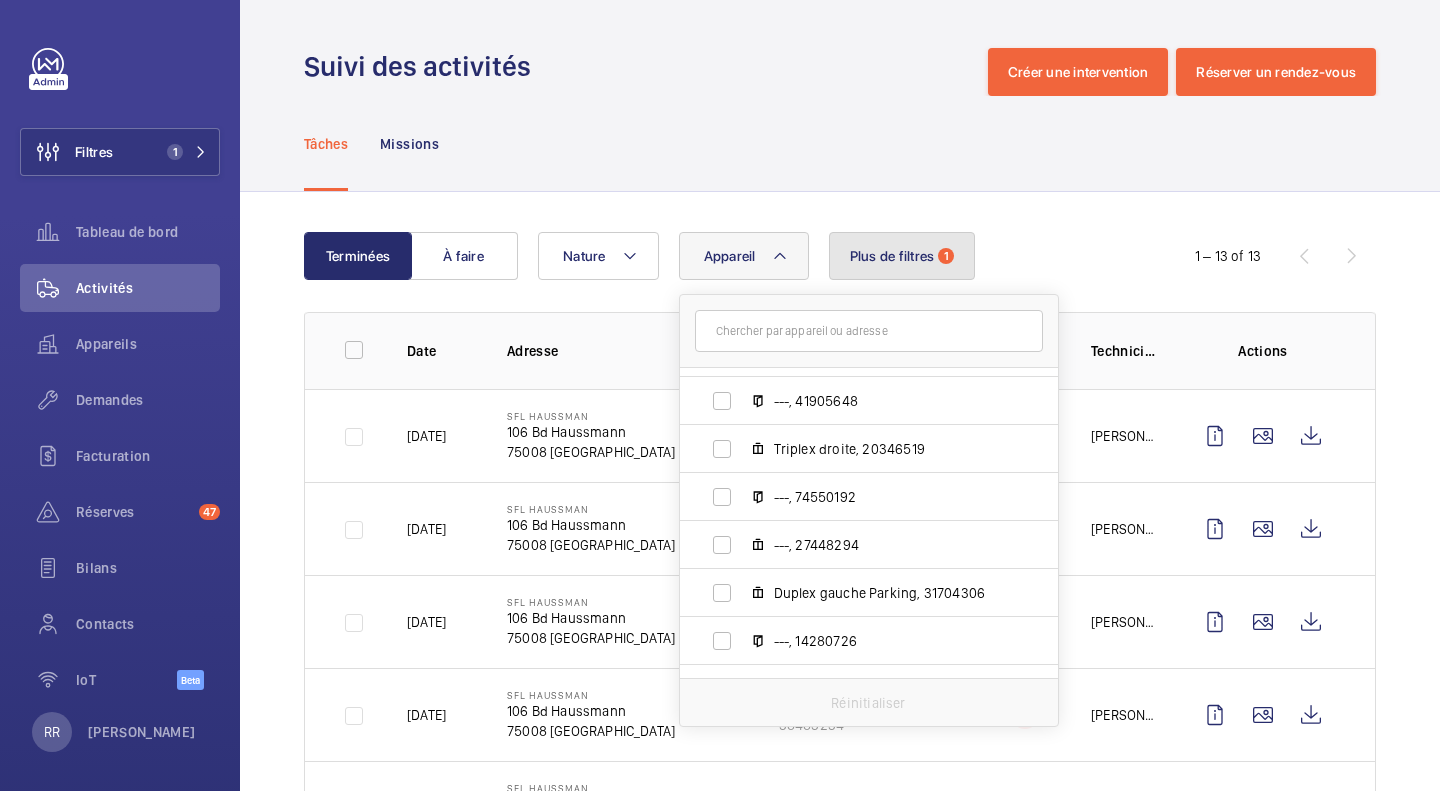 click on "Plus de filtres   1" 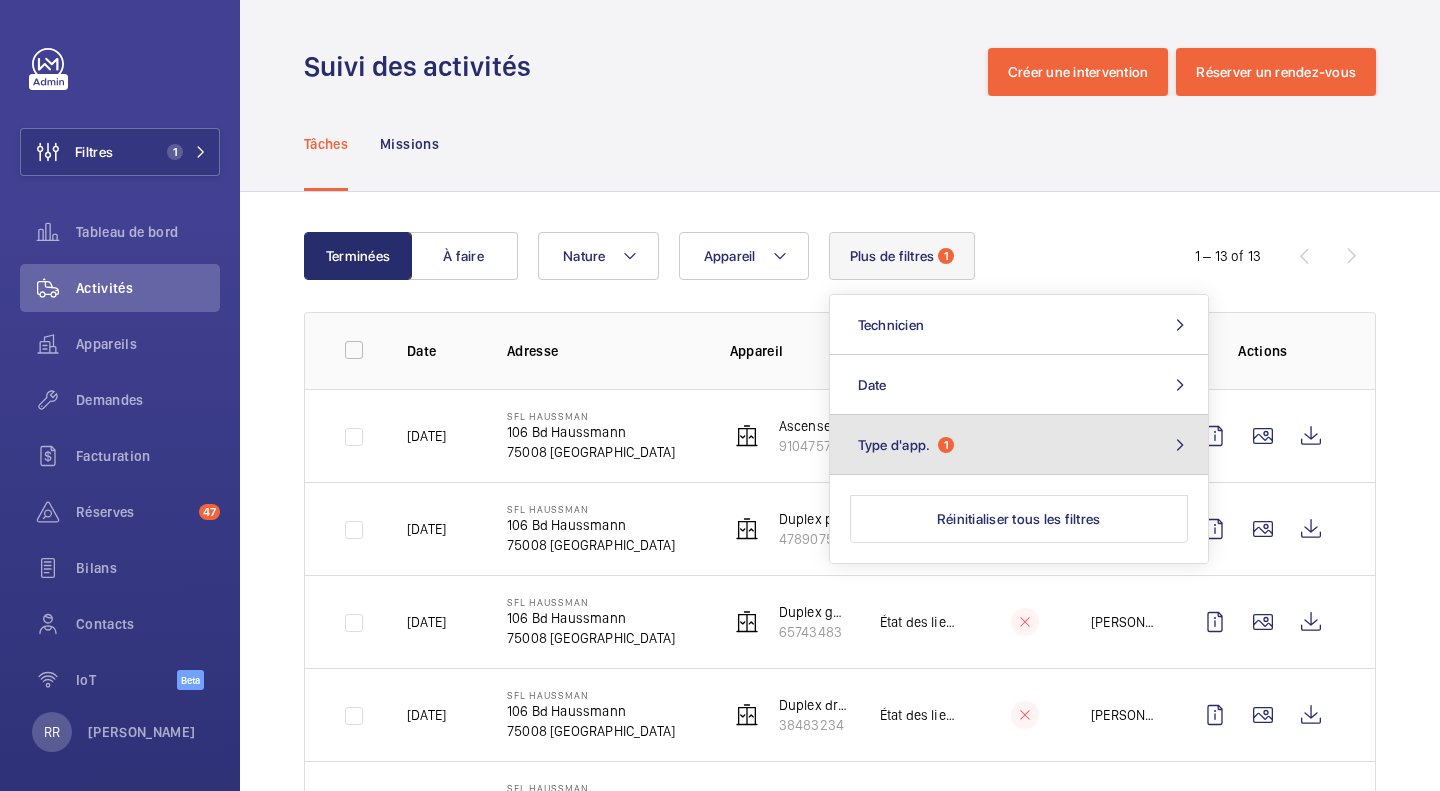 click on "Type d'app." 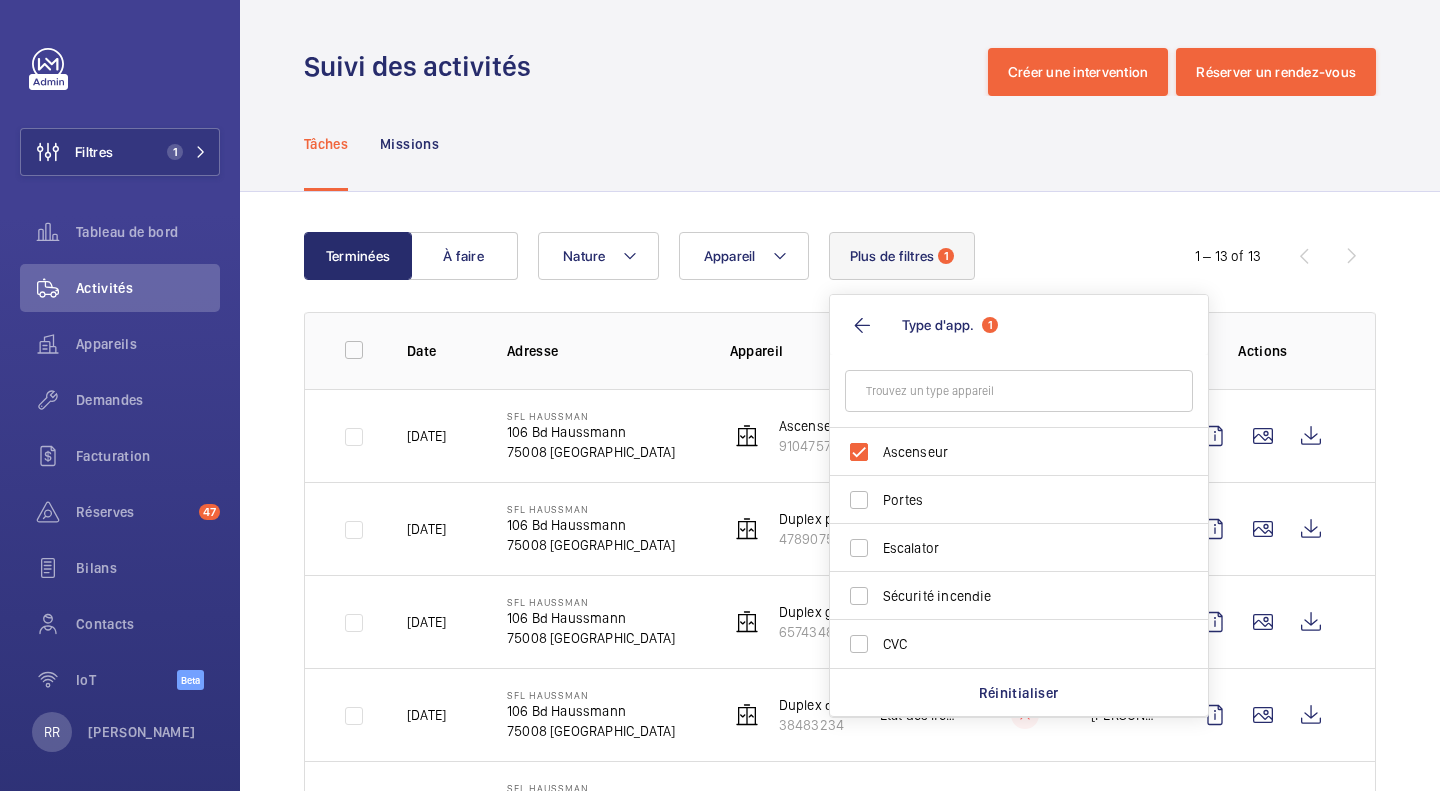 click on "Appareil  Nature   Plus de filtres   1   Type d'app.  1 Ascenseur Portes Escalator Sécurité incendie CVC Réinitialiser" 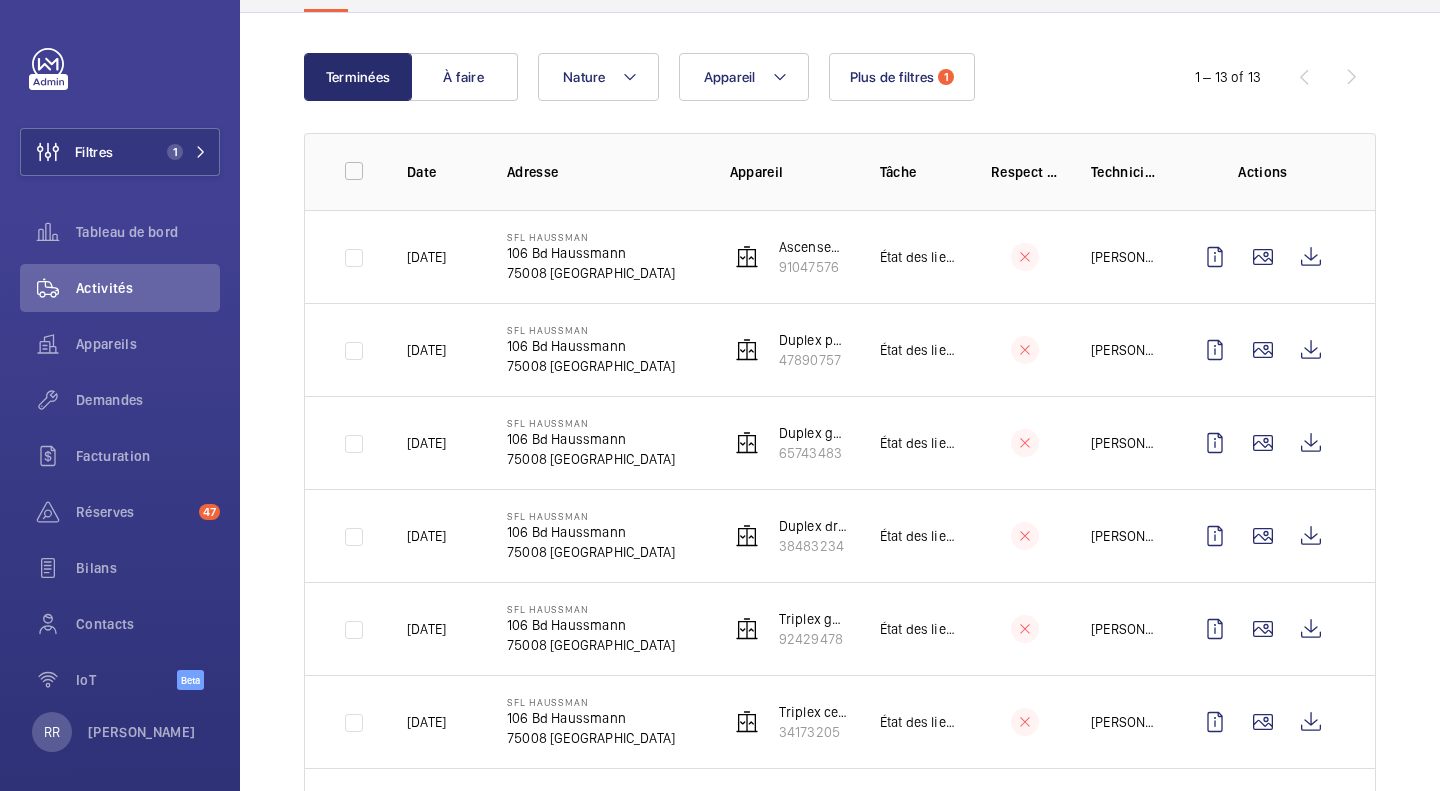 scroll, scrollTop: 180, scrollLeft: 0, axis: vertical 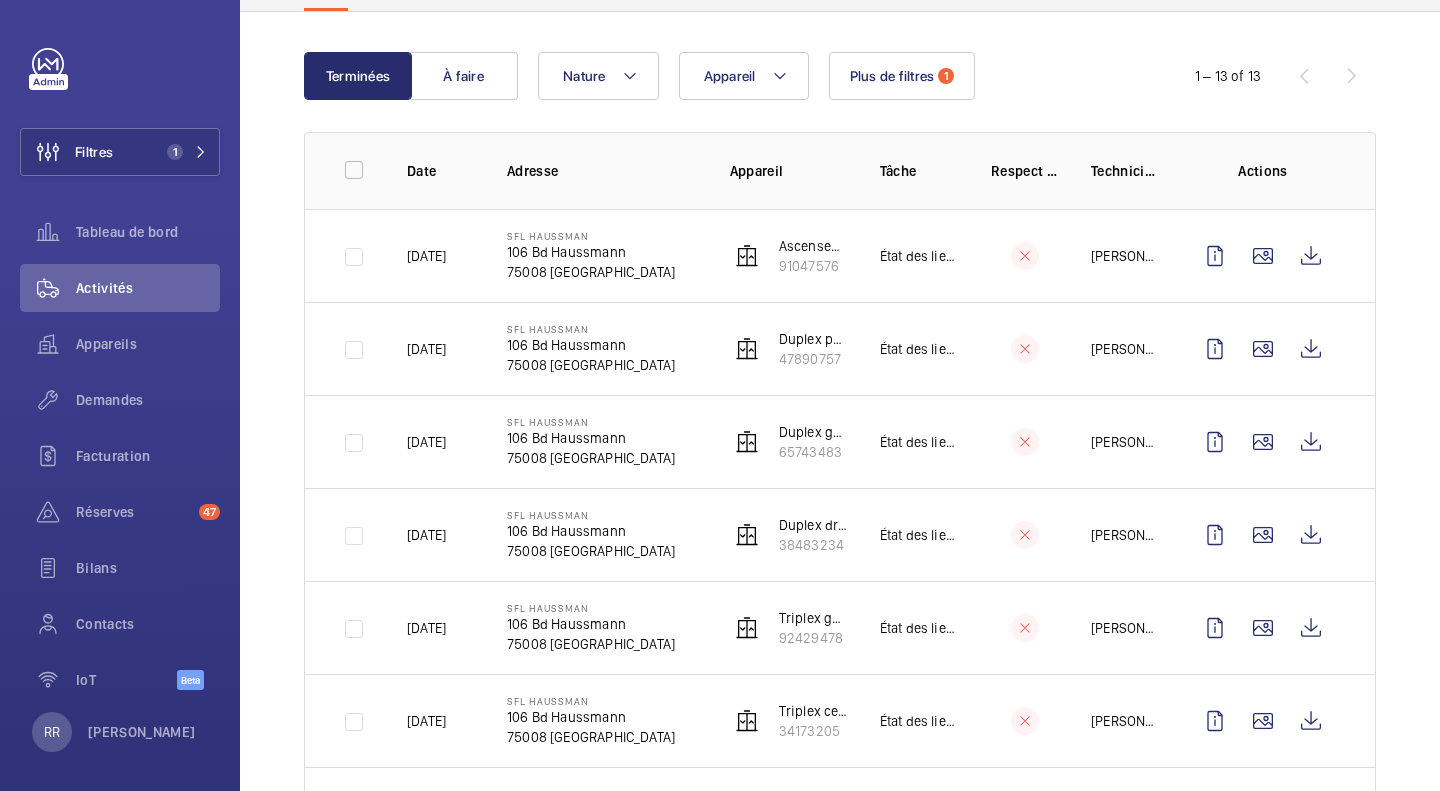 click on "91047576" 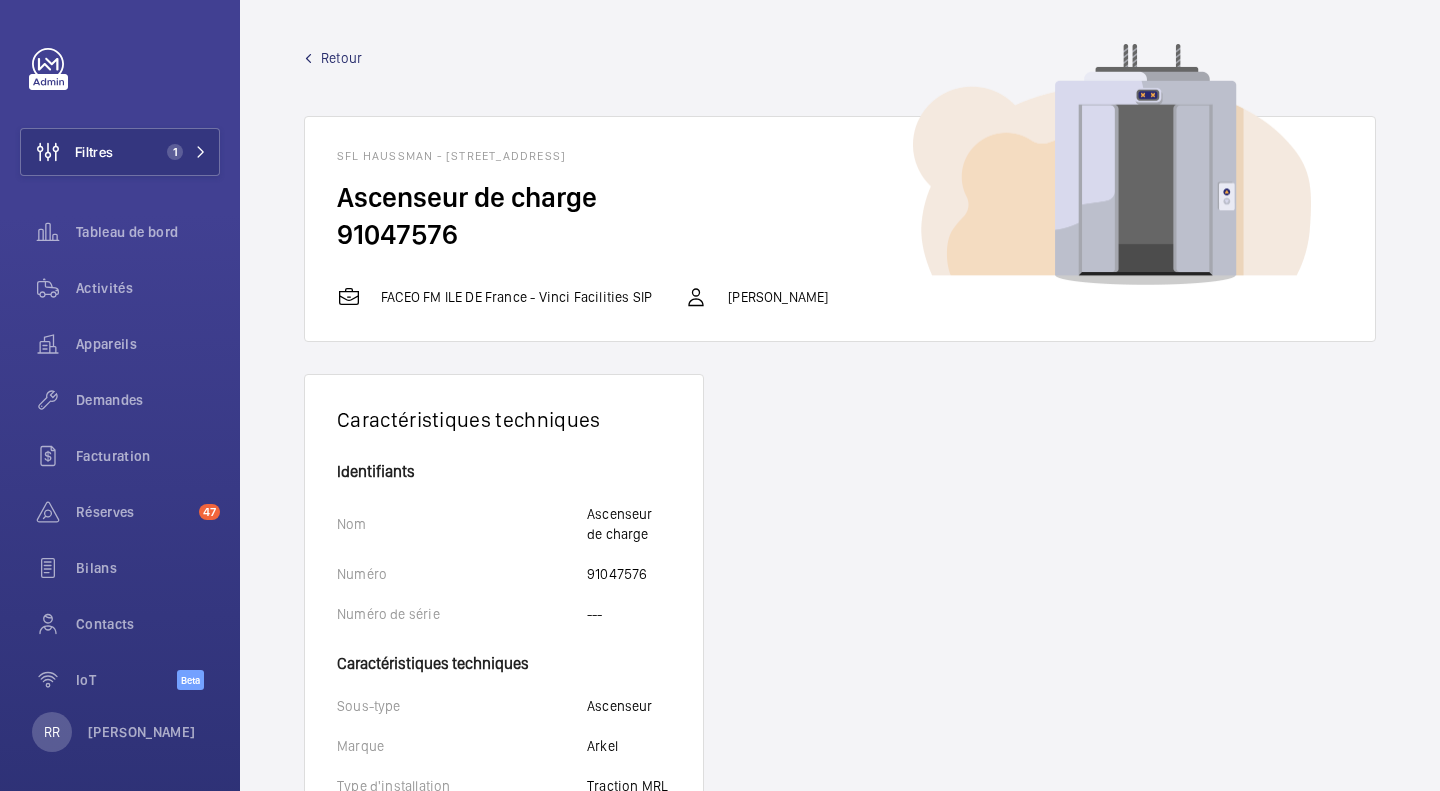 scroll, scrollTop: 59, scrollLeft: 0, axis: vertical 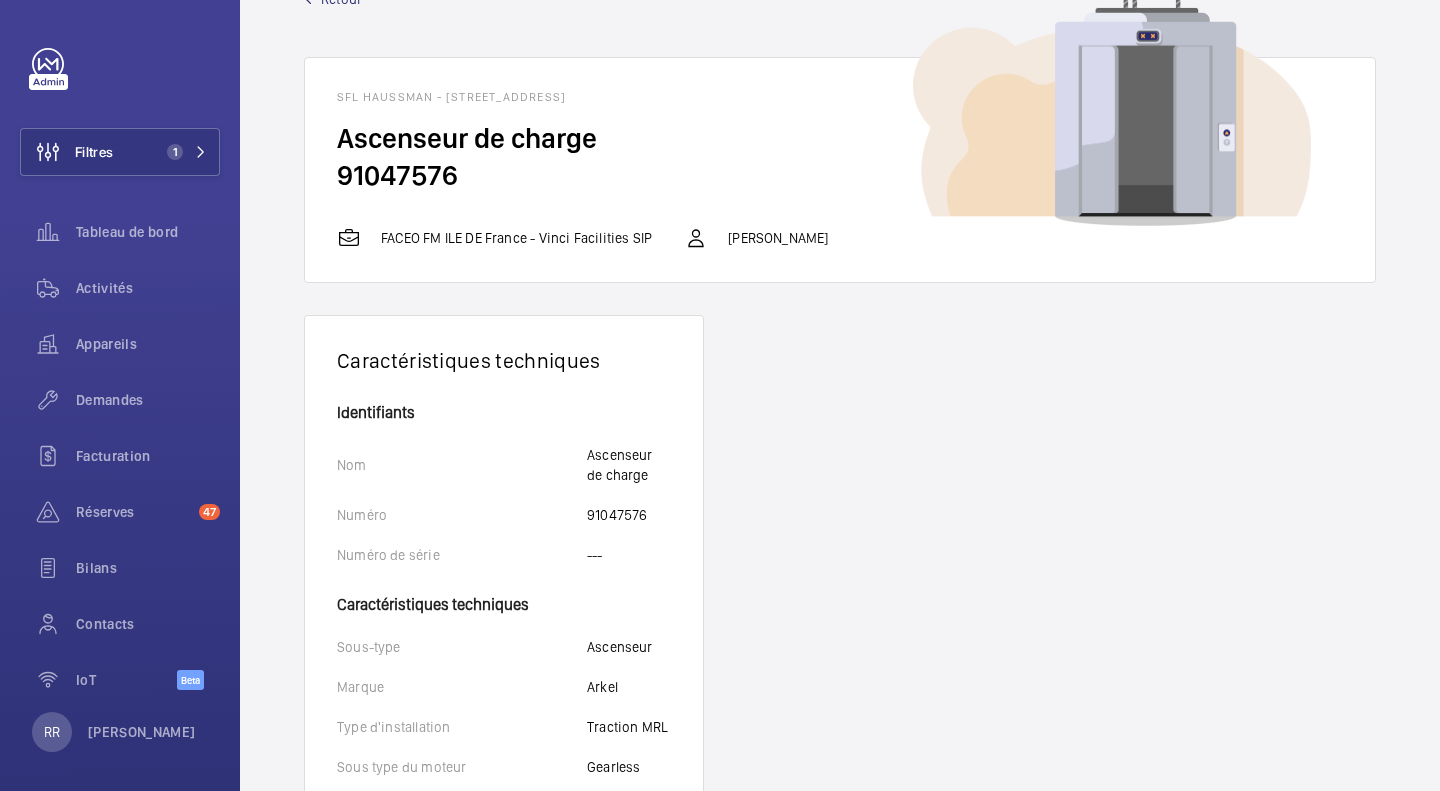 drag, startPoint x: 337, startPoint y: 137, endPoint x: 455, endPoint y: 173, distance: 123.36936 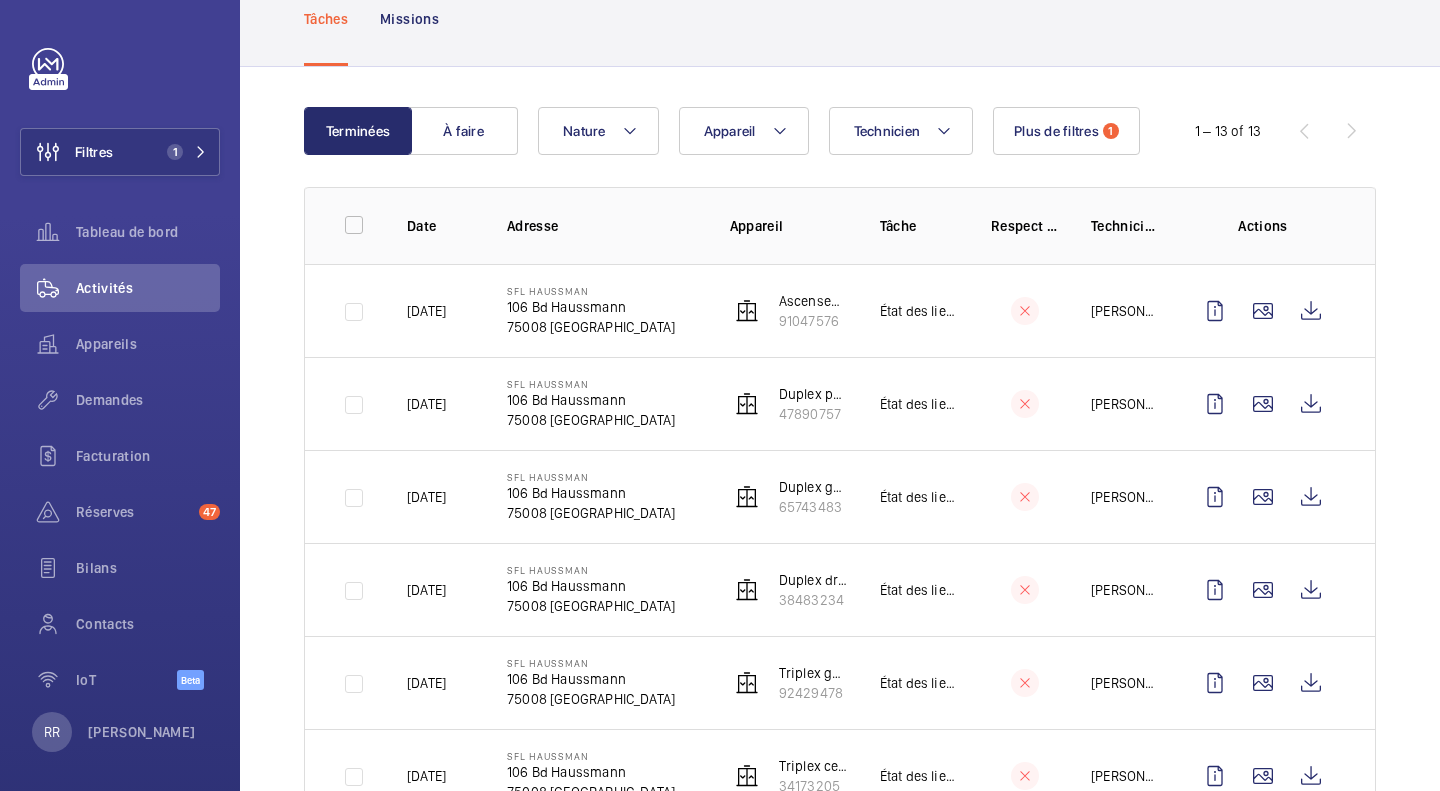 scroll, scrollTop: 127, scrollLeft: 0, axis: vertical 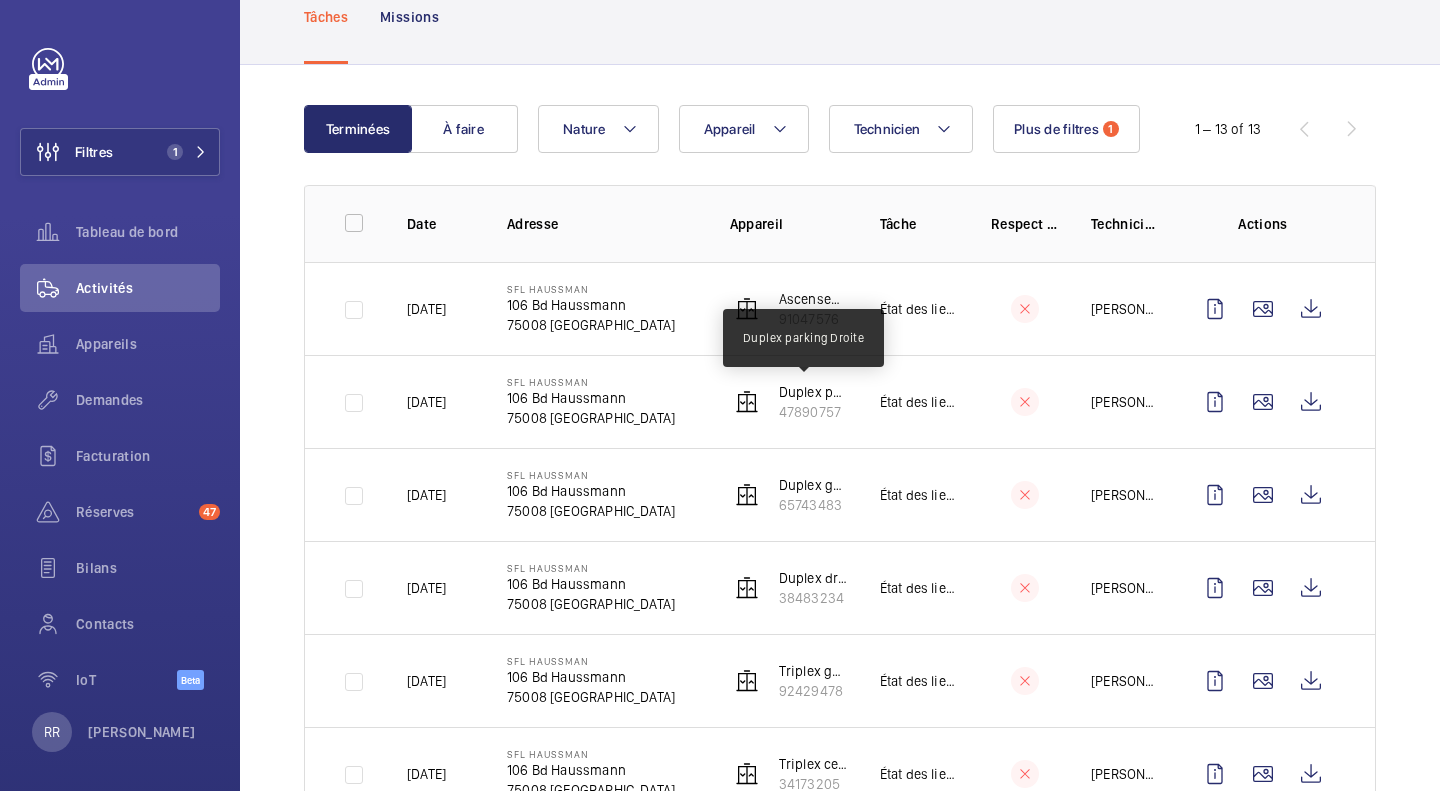 click on "Duplex parking Droite" 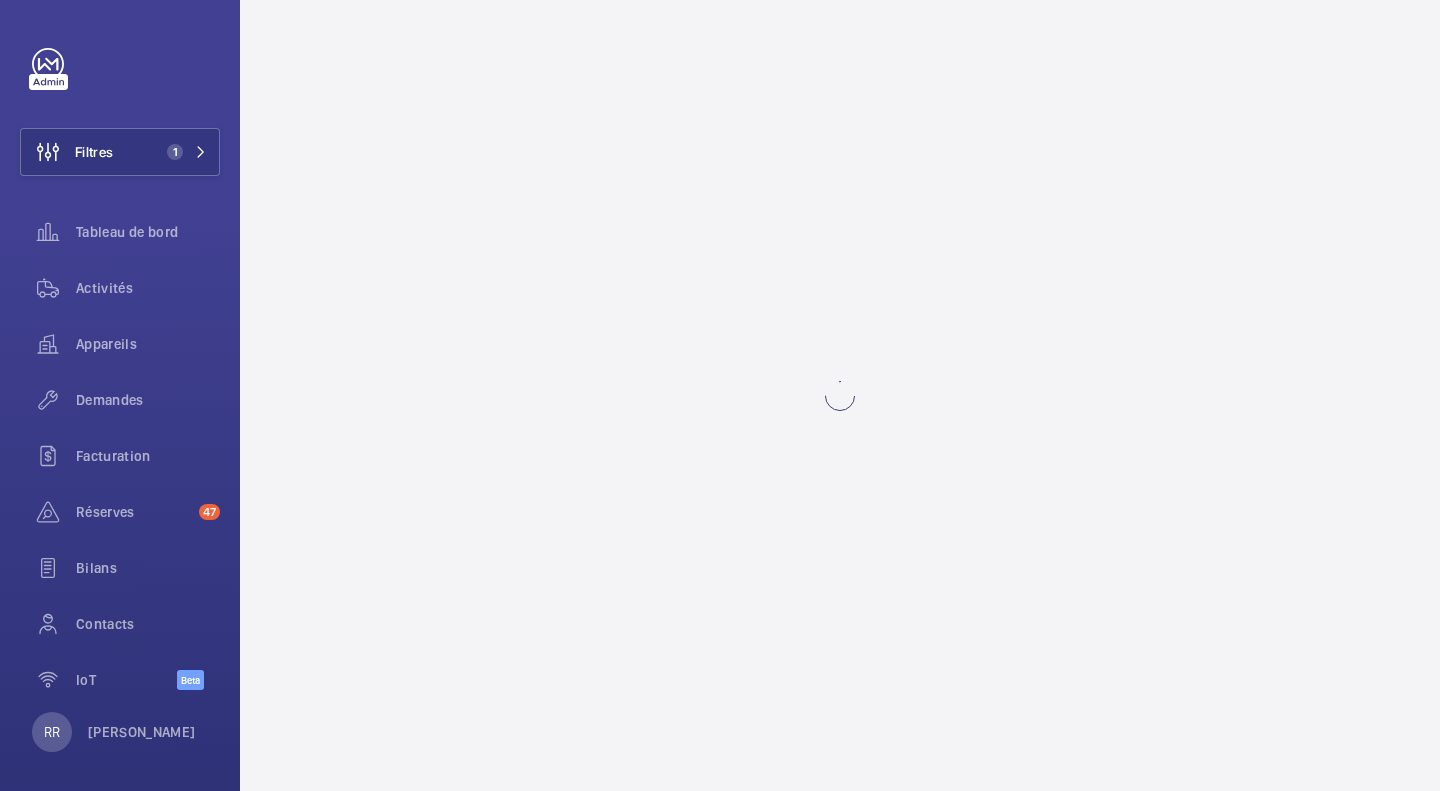 scroll, scrollTop: 0, scrollLeft: 0, axis: both 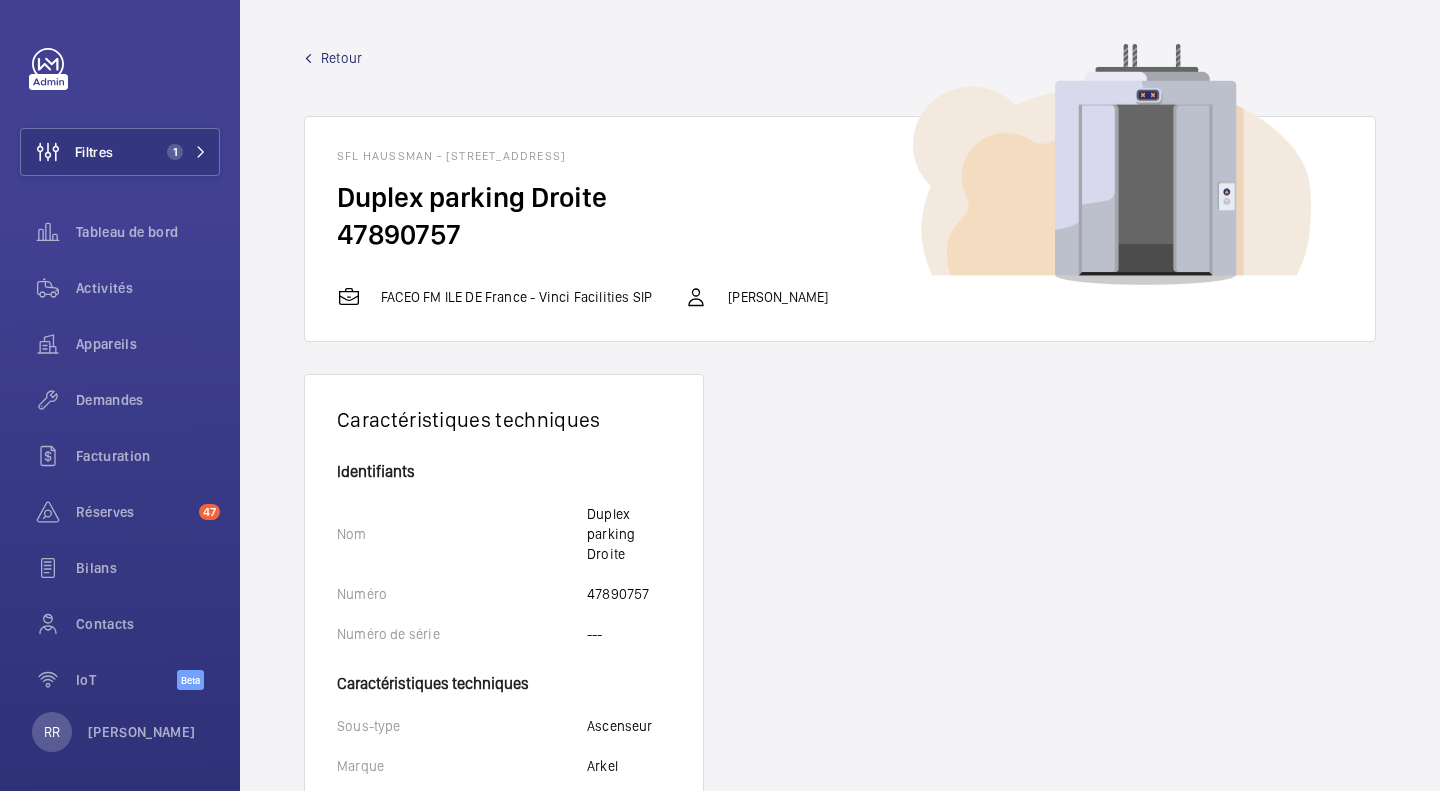 drag, startPoint x: 327, startPoint y: 175, endPoint x: 468, endPoint y: 249, distance: 159.23882 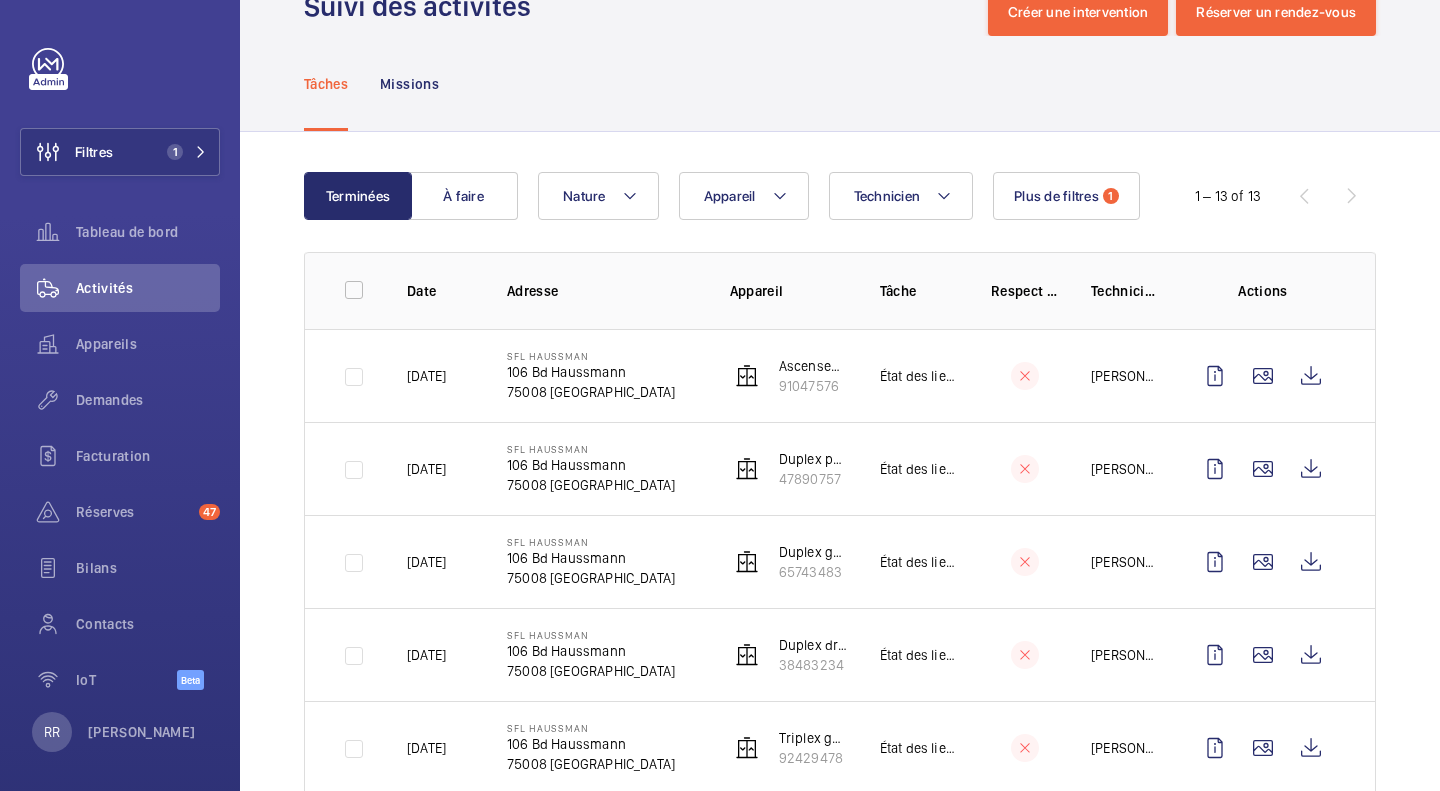 scroll, scrollTop: 62, scrollLeft: 0, axis: vertical 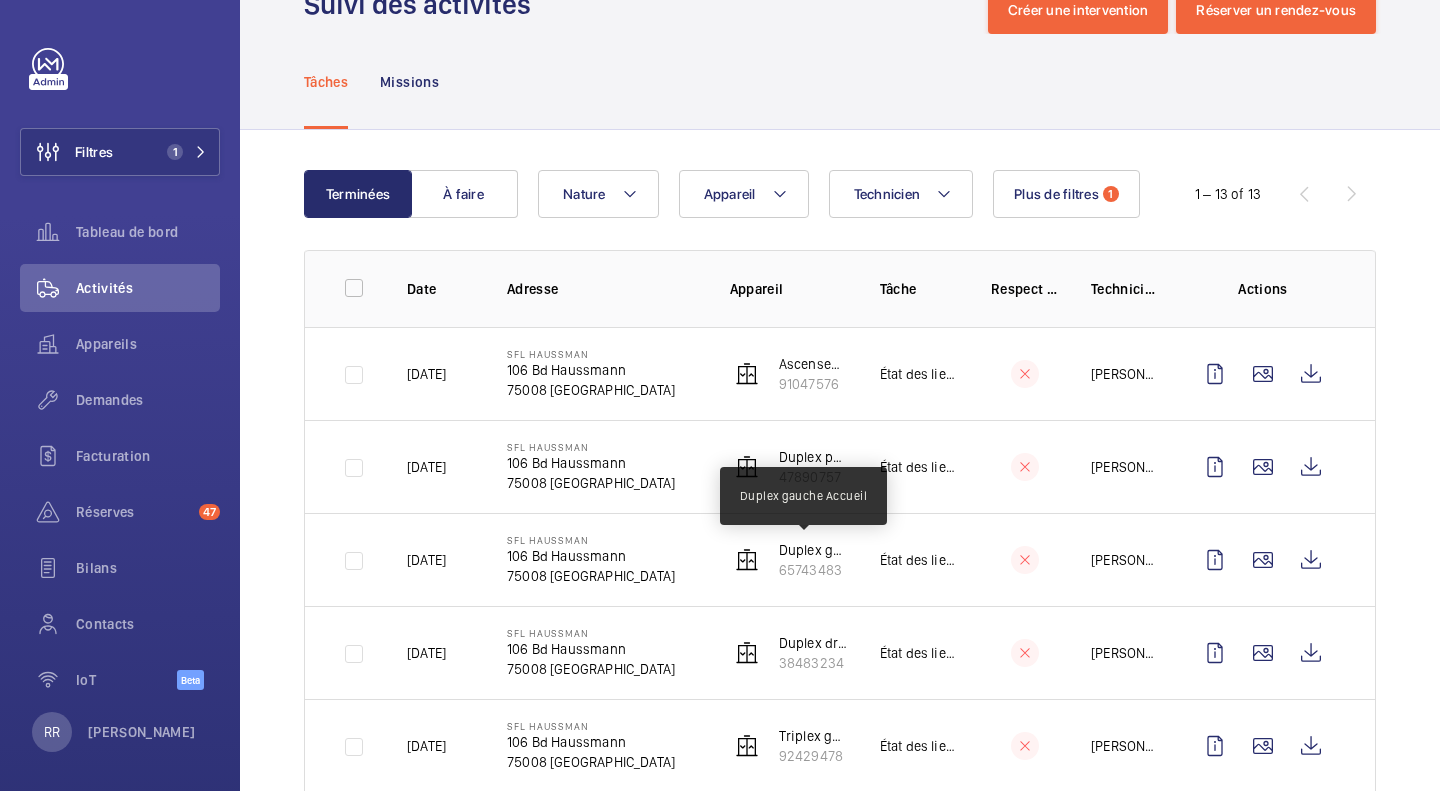 click on "Duplex gauche Accueil" 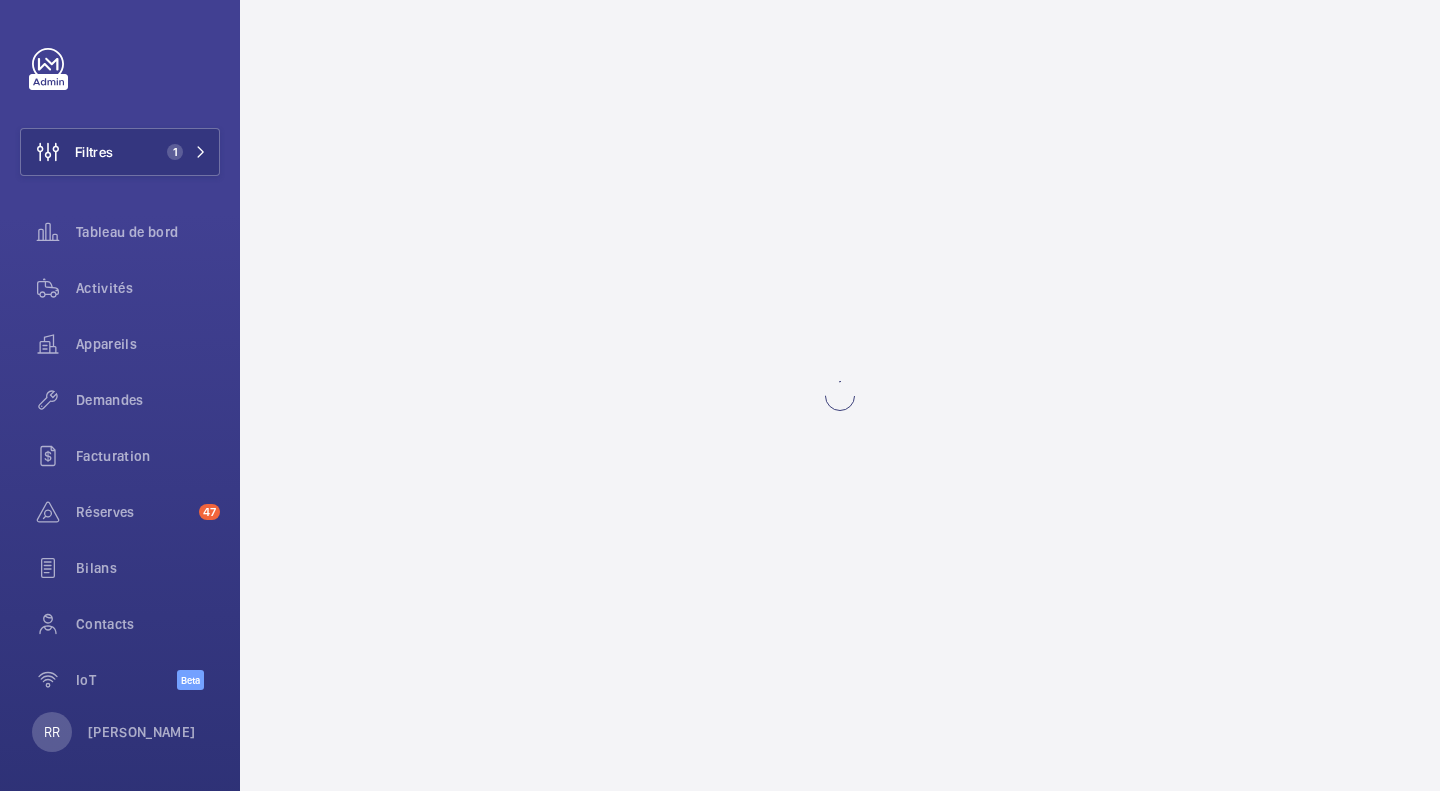 scroll, scrollTop: 0, scrollLeft: 0, axis: both 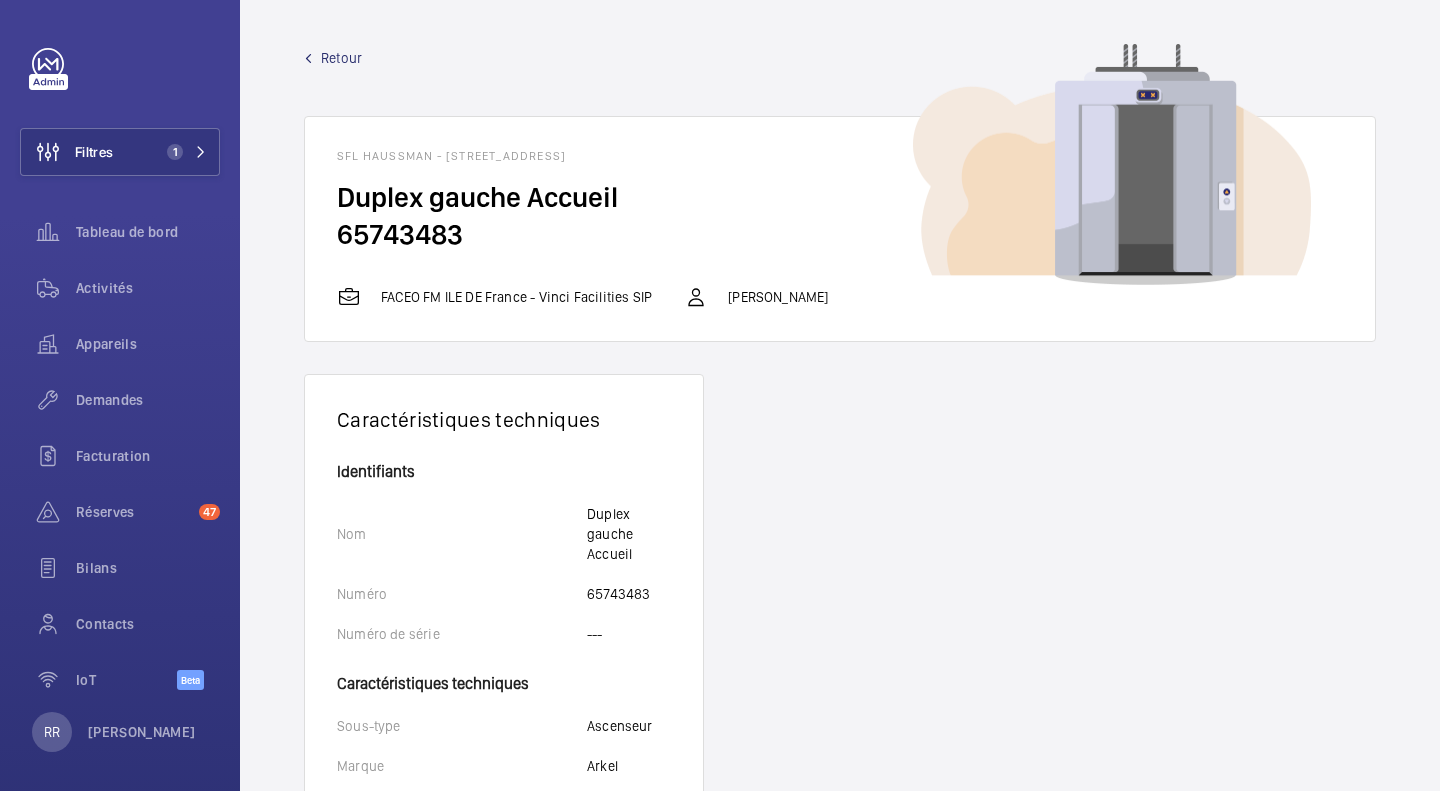 drag, startPoint x: 333, startPoint y: 193, endPoint x: 461, endPoint y: 226, distance: 132.18547 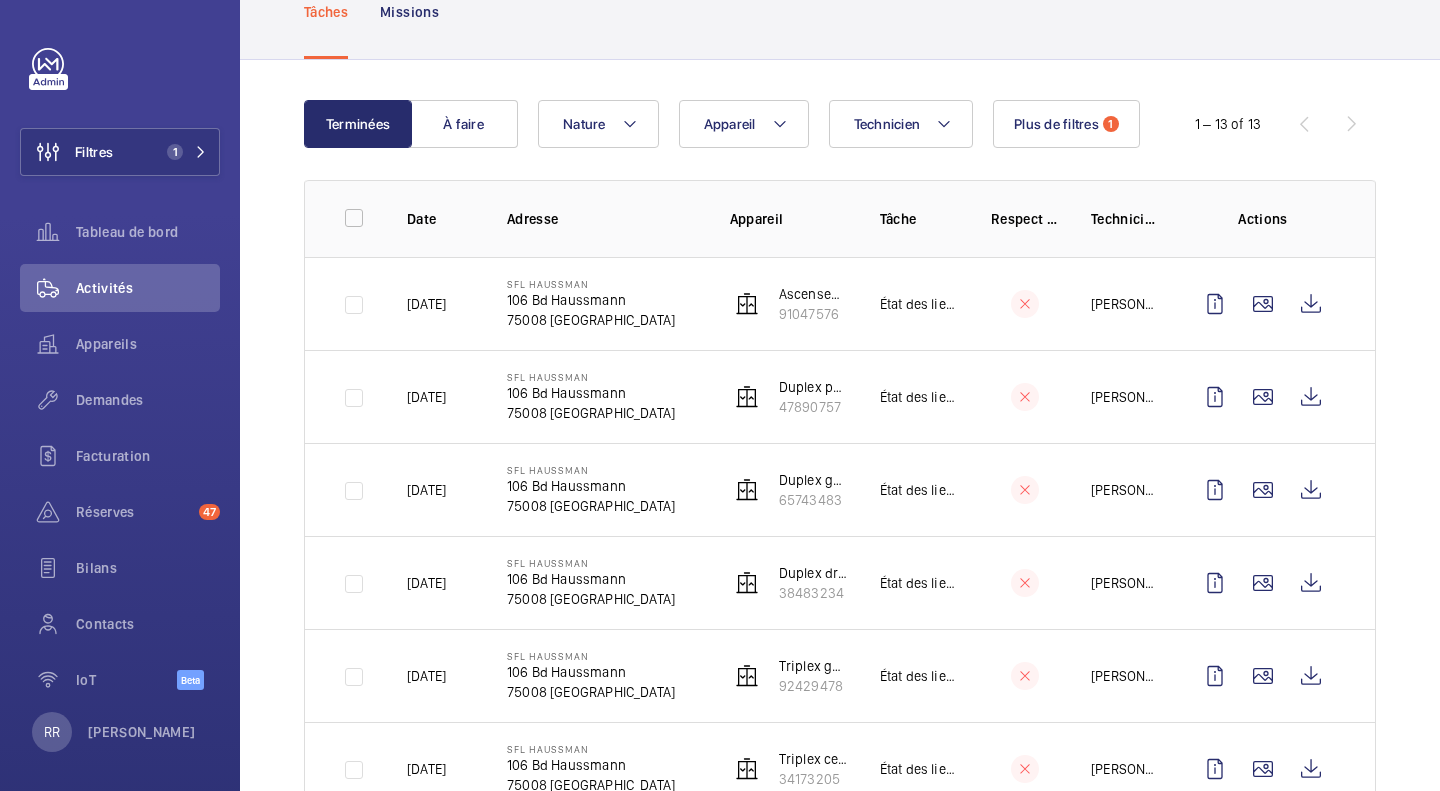 scroll, scrollTop: 133, scrollLeft: 0, axis: vertical 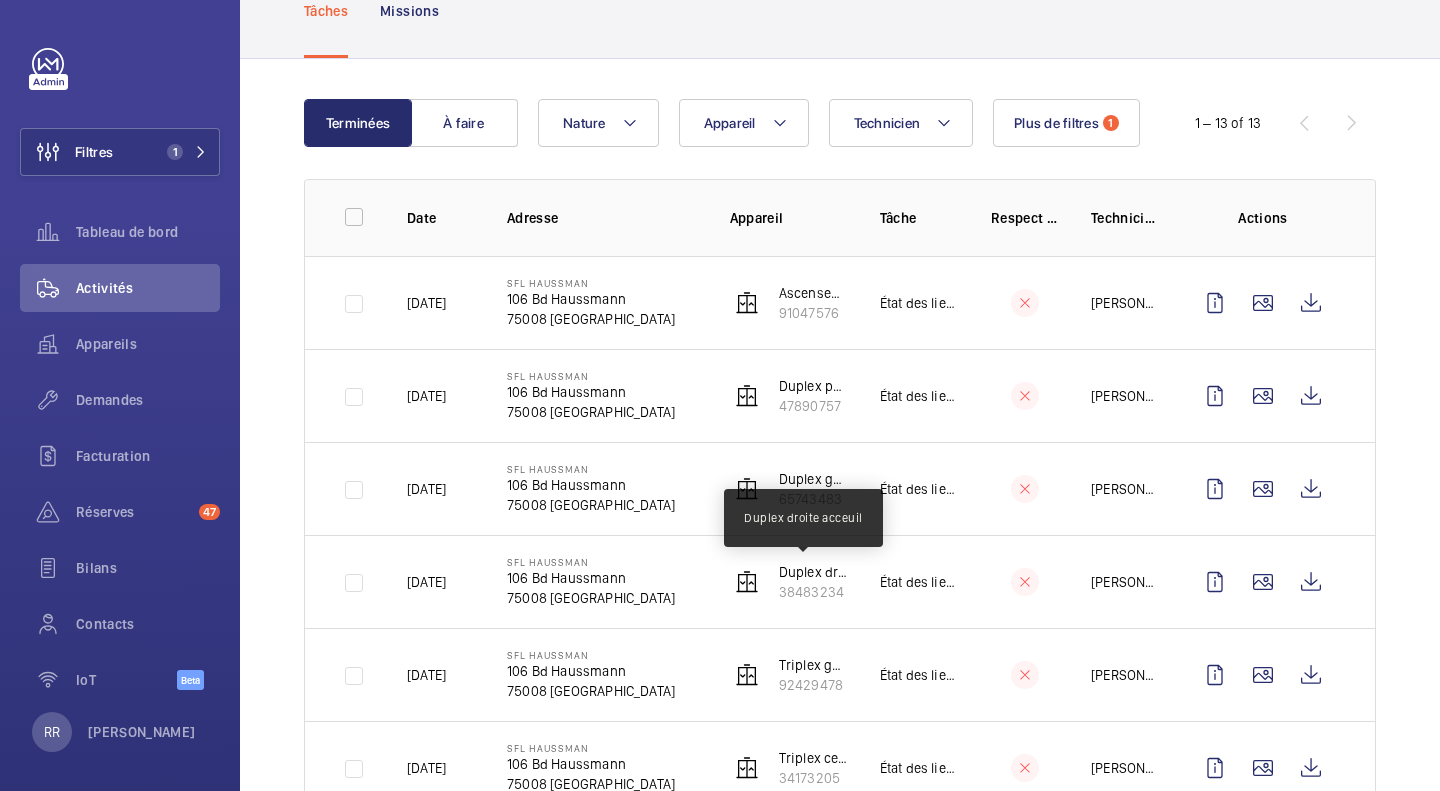 click on "Duplex droite acceuil" 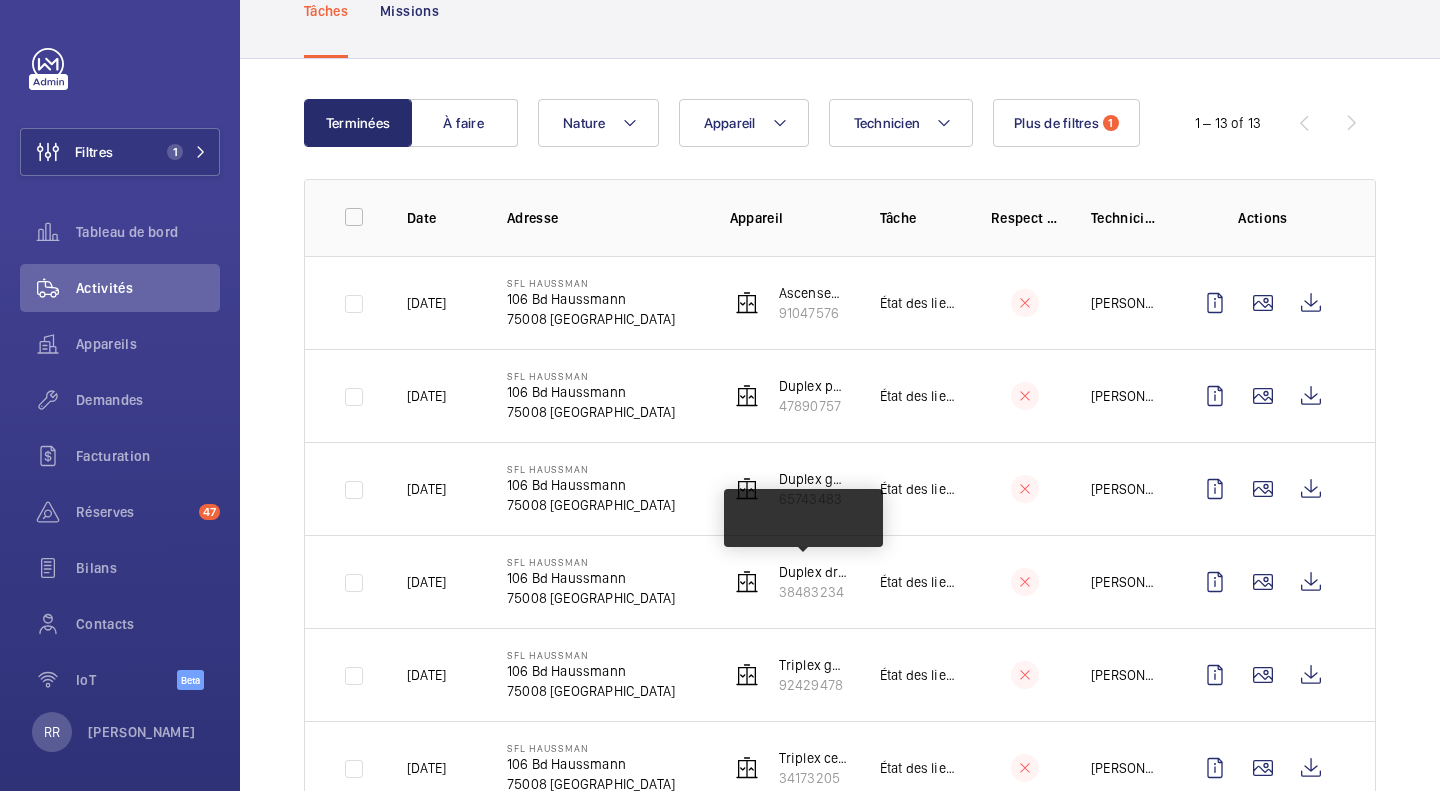 scroll, scrollTop: 0, scrollLeft: 0, axis: both 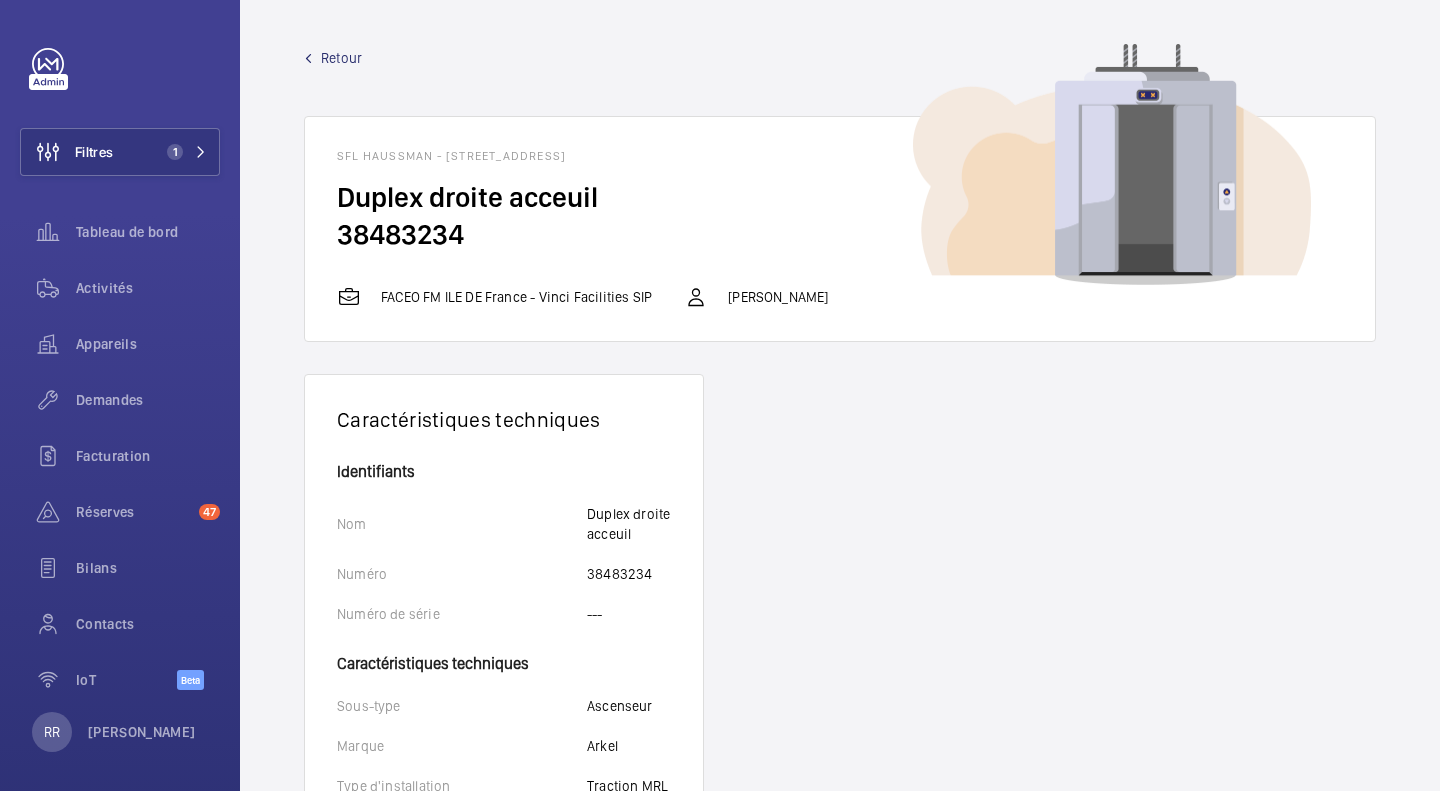 drag, startPoint x: 341, startPoint y: 196, endPoint x: 459, endPoint y: 222, distance: 120.83046 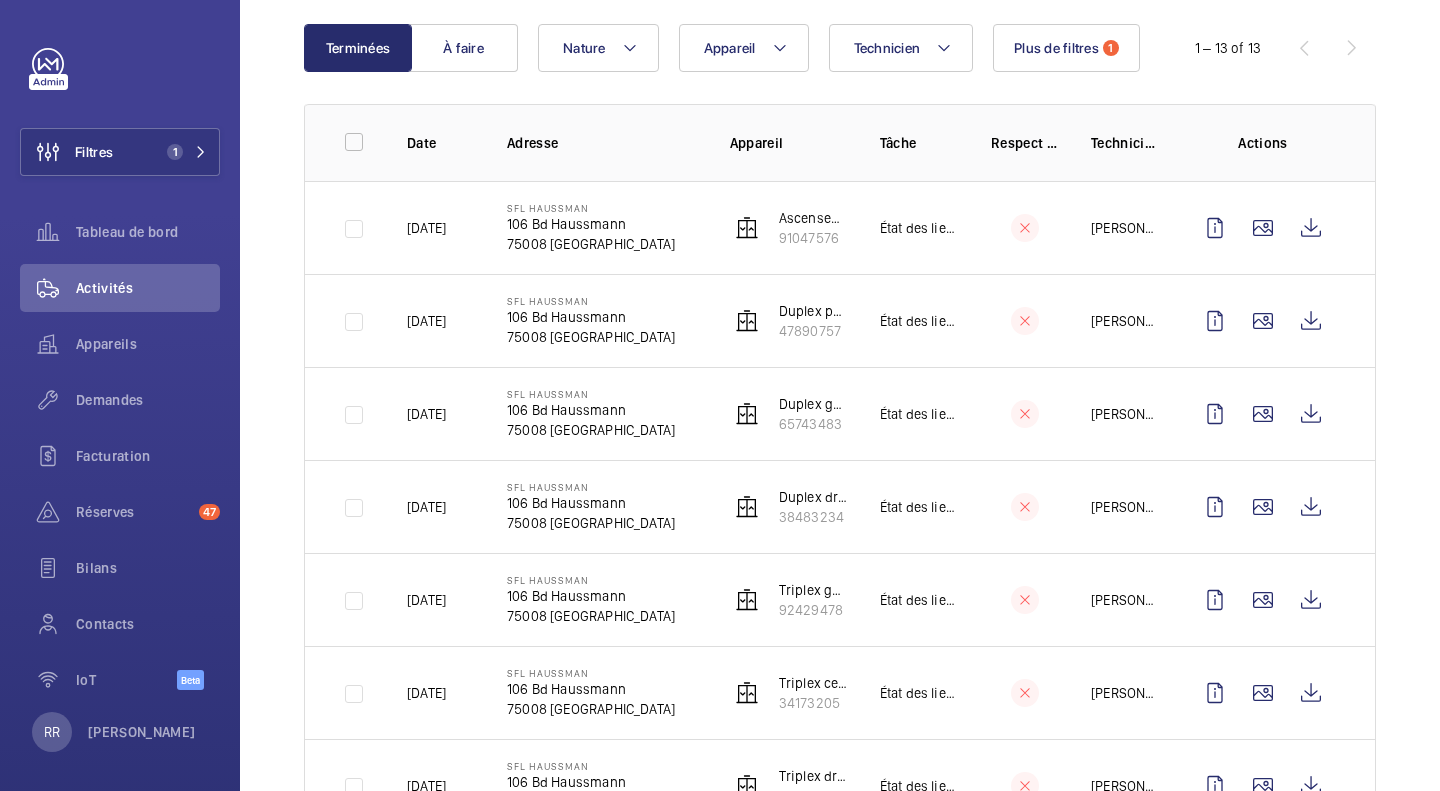 scroll, scrollTop: 214, scrollLeft: 0, axis: vertical 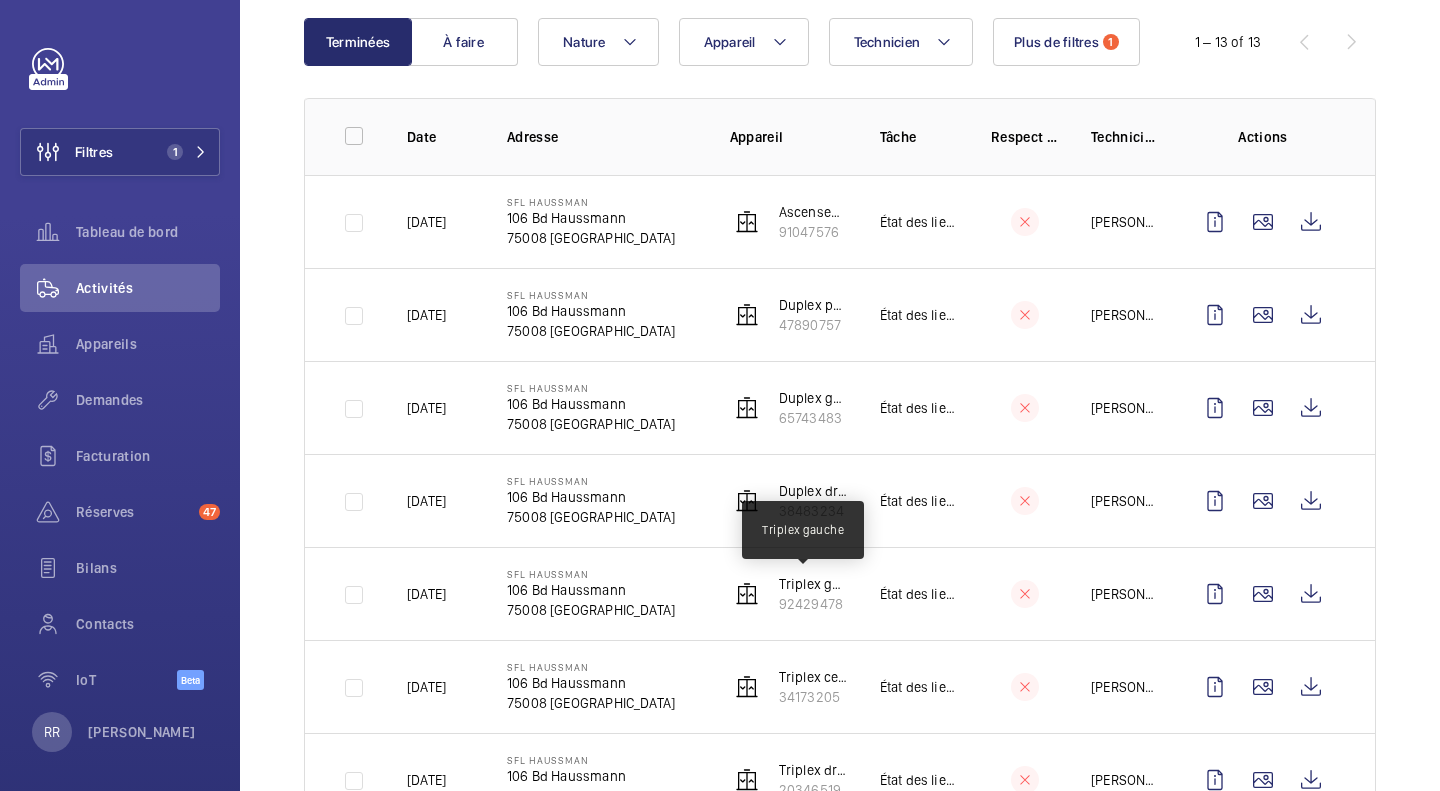 click on "Triplex gauche" 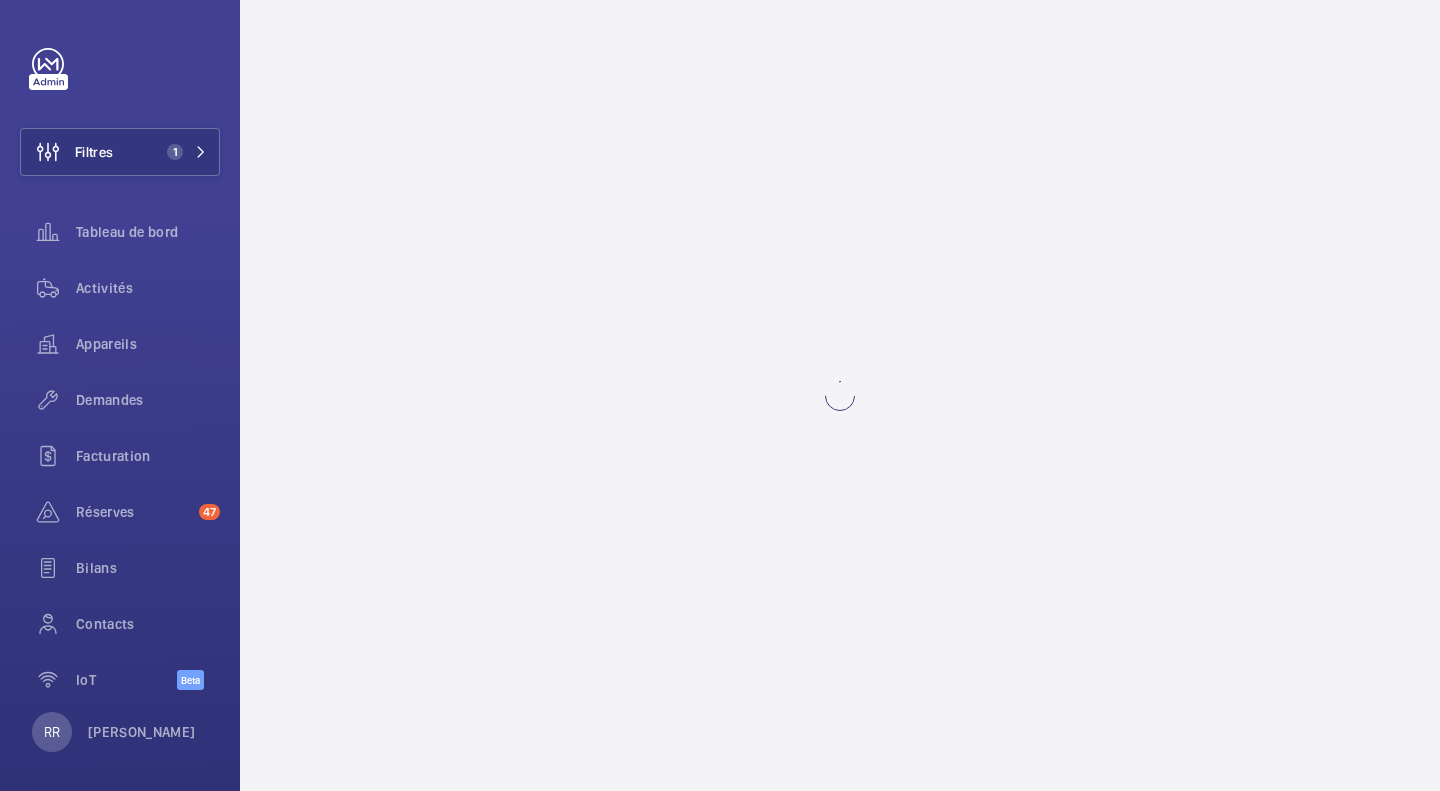scroll, scrollTop: 0, scrollLeft: 0, axis: both 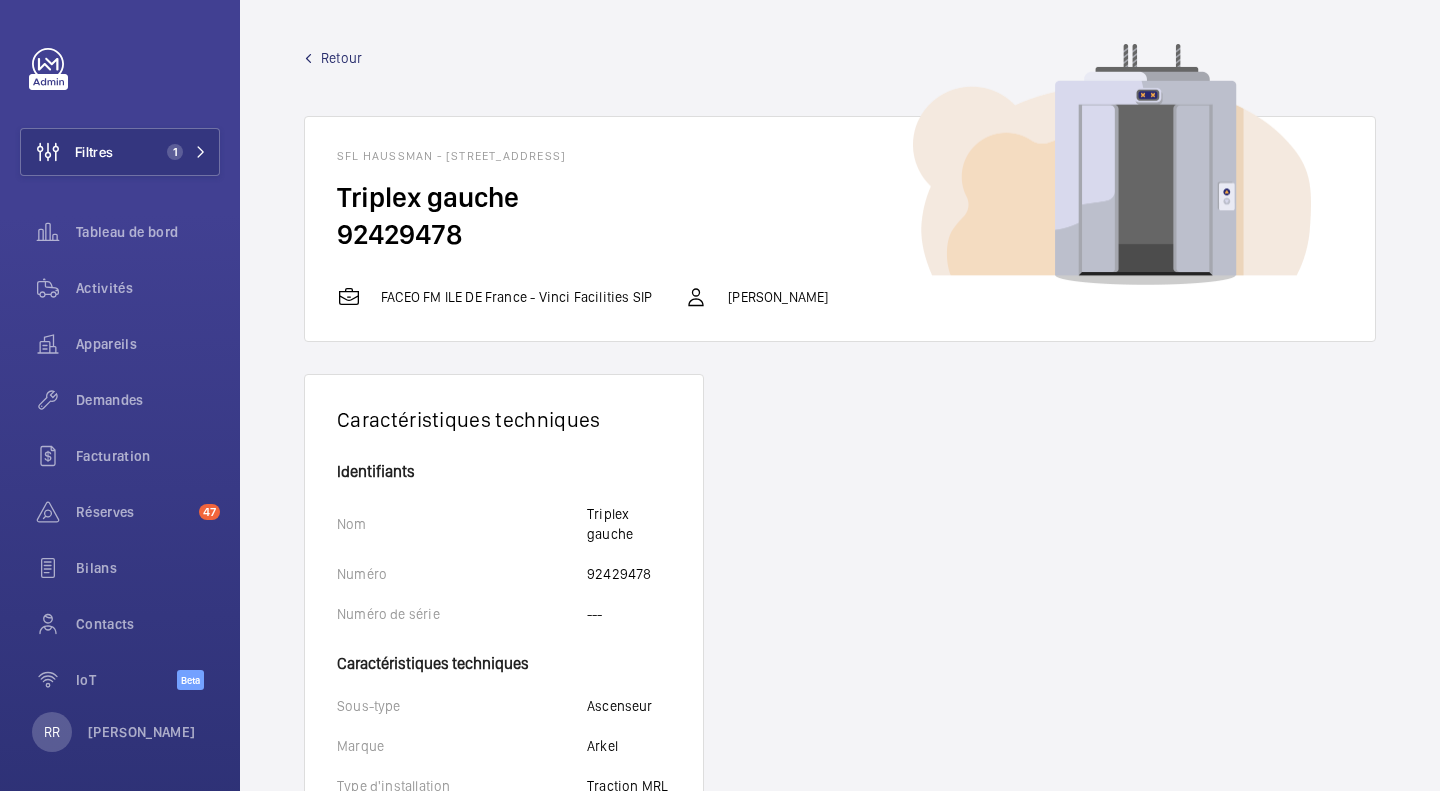 drag, startPoint x: 343, startPoint y: 201, endPoint x: 459, endPoint y: 238, distance: 121.75796 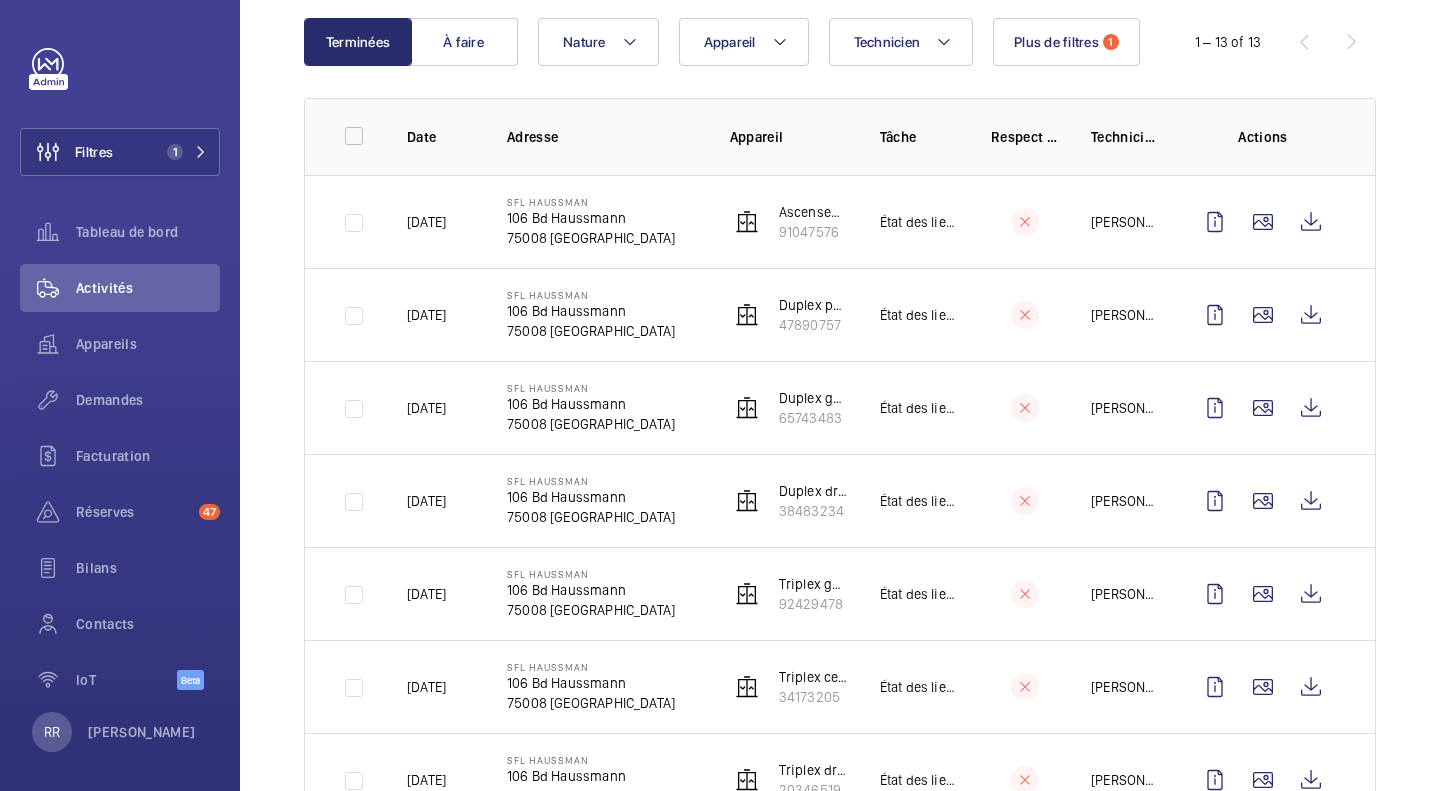 scroll, scrollTop: 215, scrollLeft: 0, axis: vertical 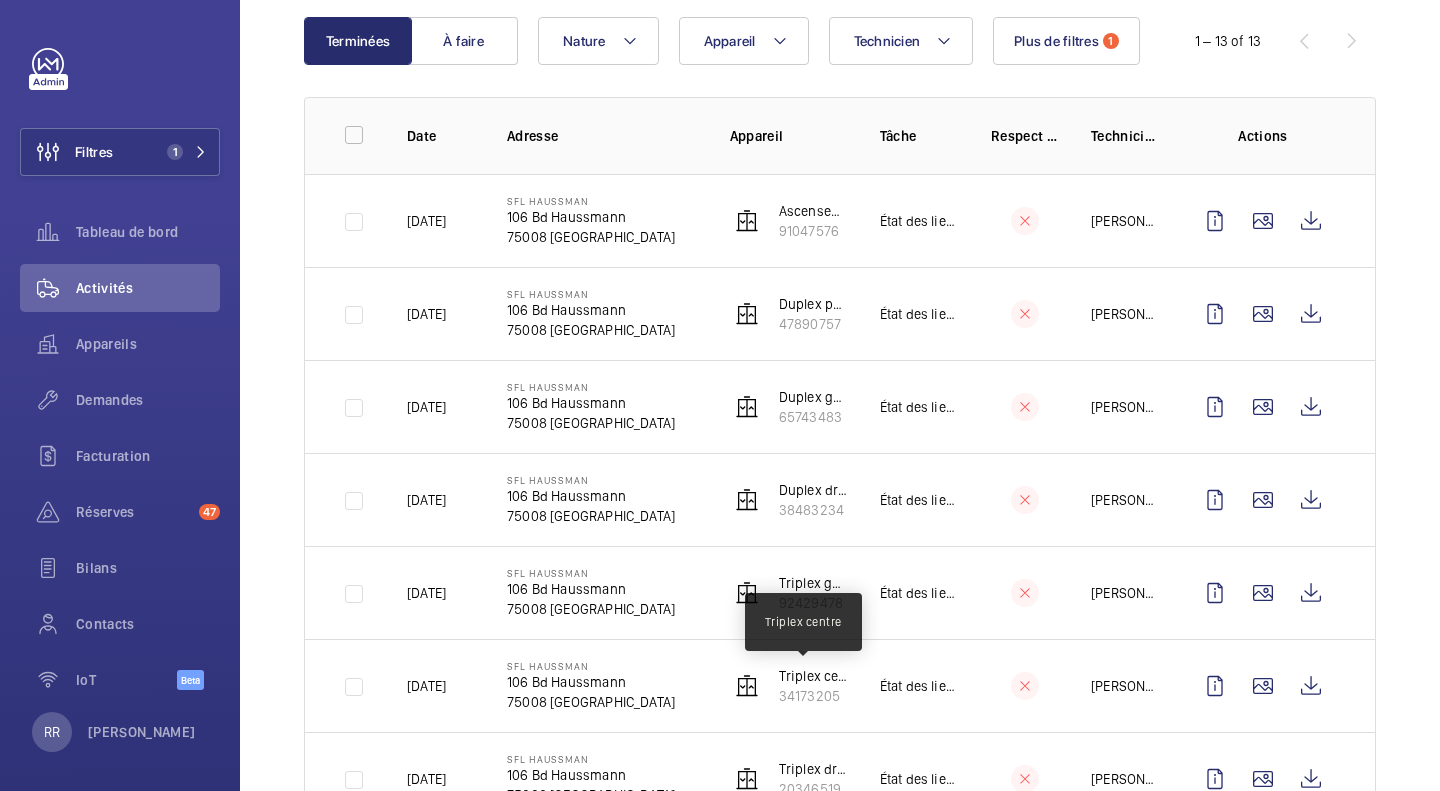 click on "Triplex centre" 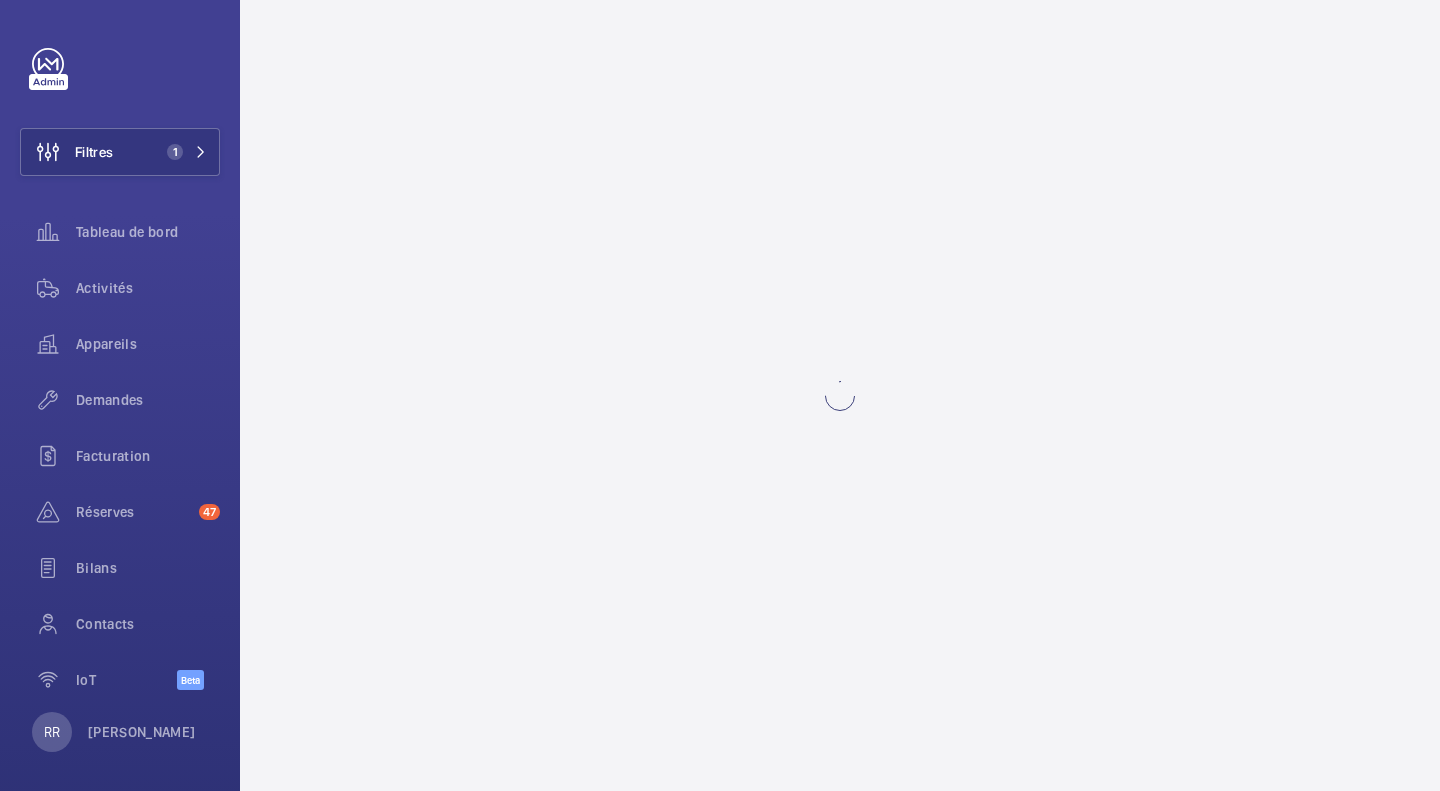 scroll, scrollTop: 0, scrollLeft: 0, axis: both 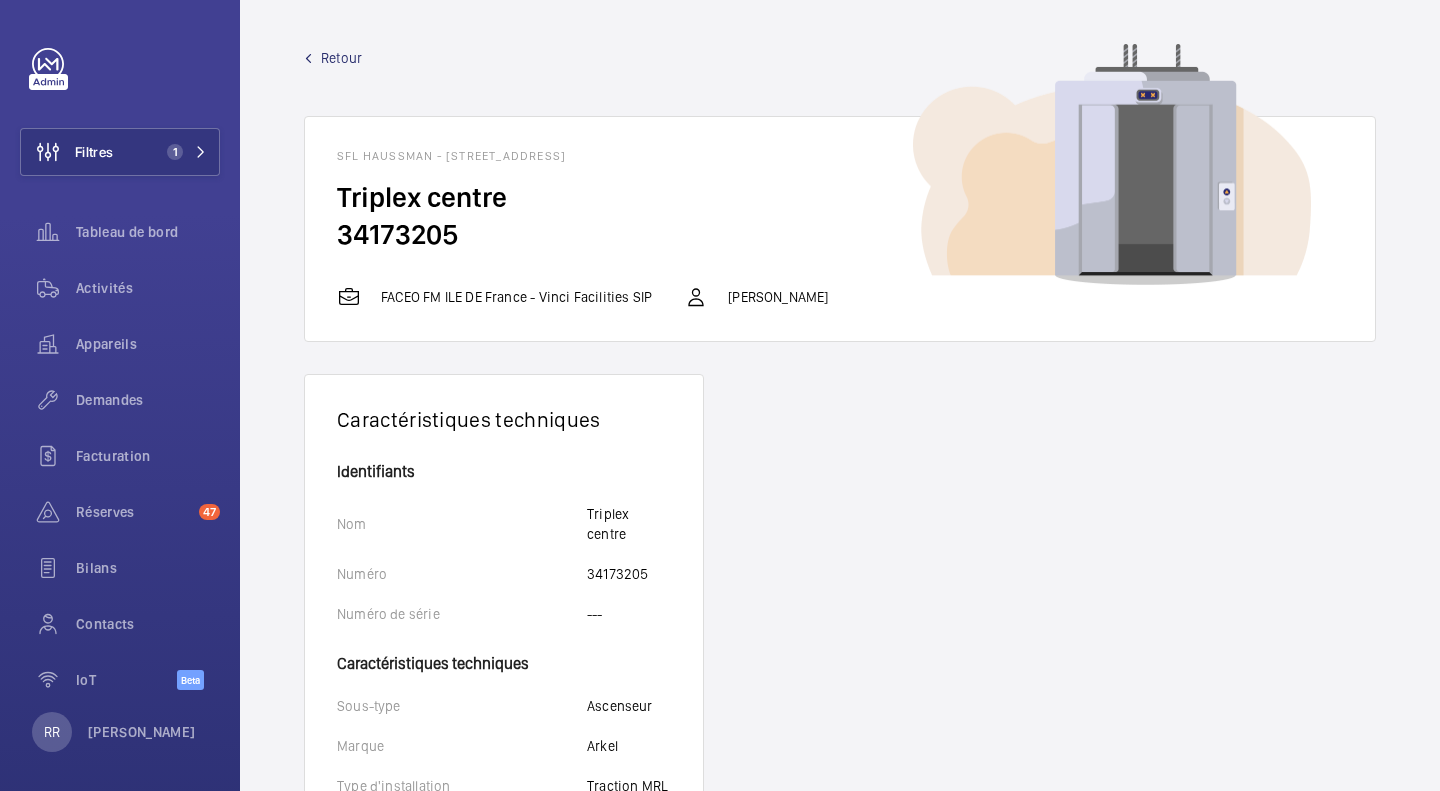 drag, startPoint x: 343, startPoint y: 203, endPoint x: 485, endPoint y: 240, distance: 146.74127 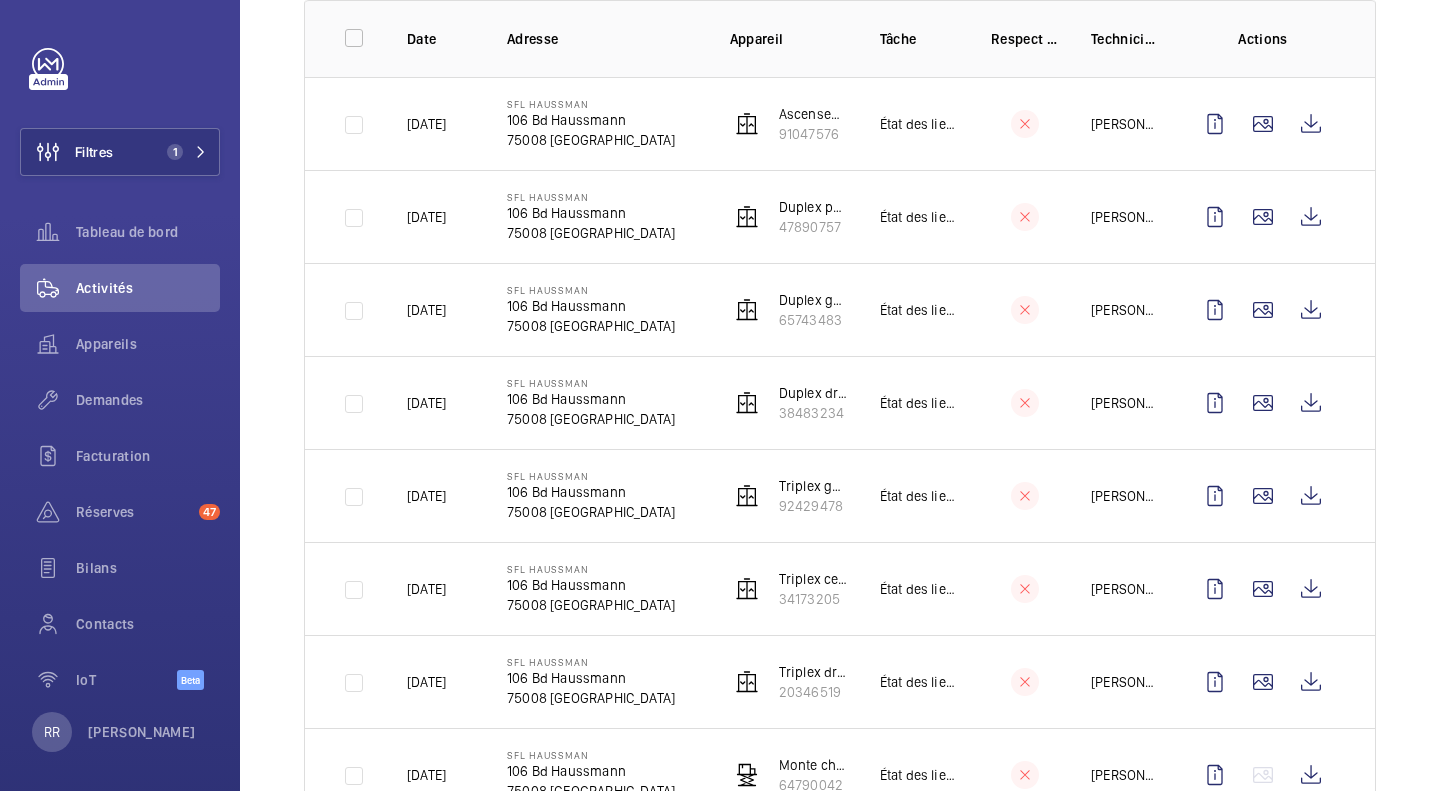 scroll, scrollTop: 319, scrollLeft: 0, axis: vertical 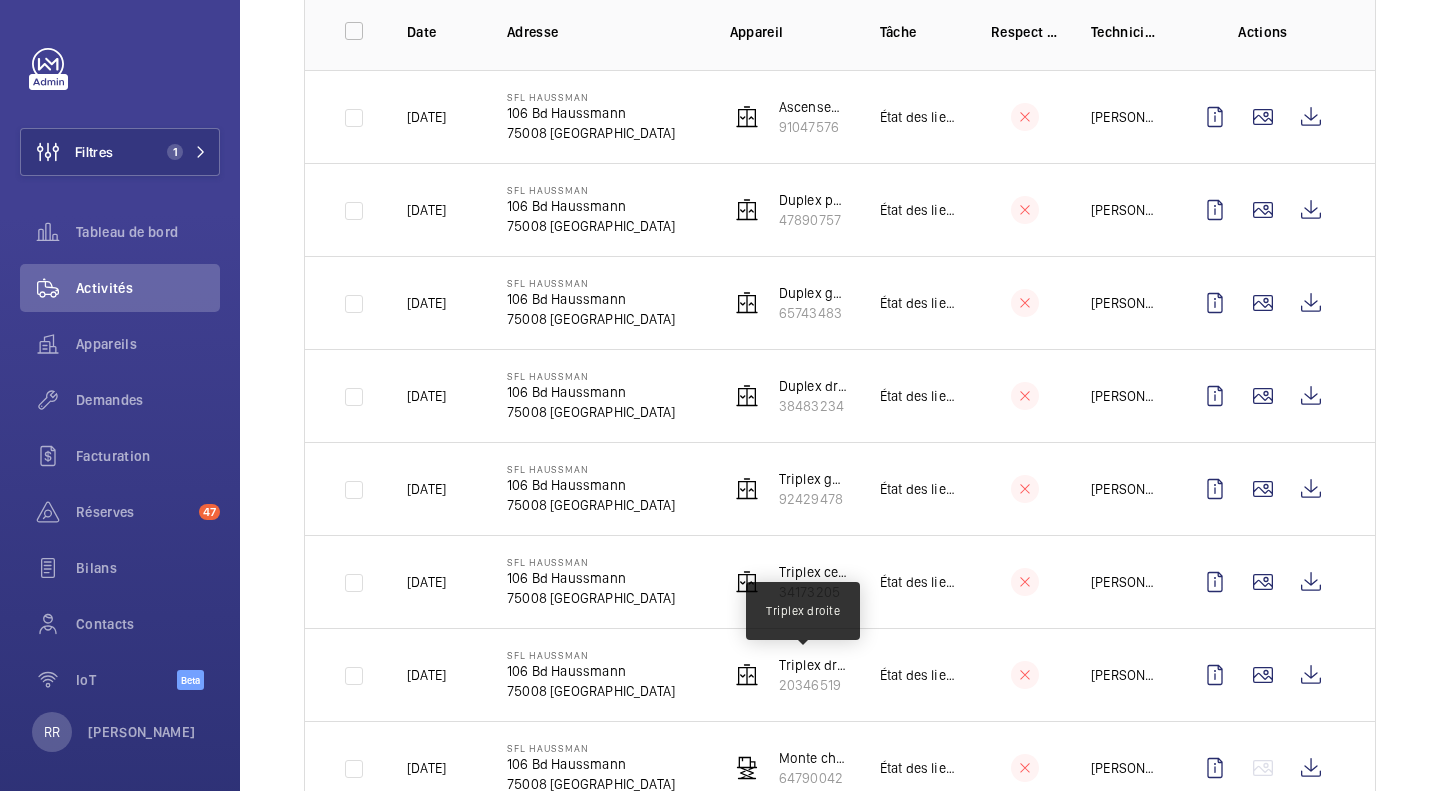 click on "Triplex droite" 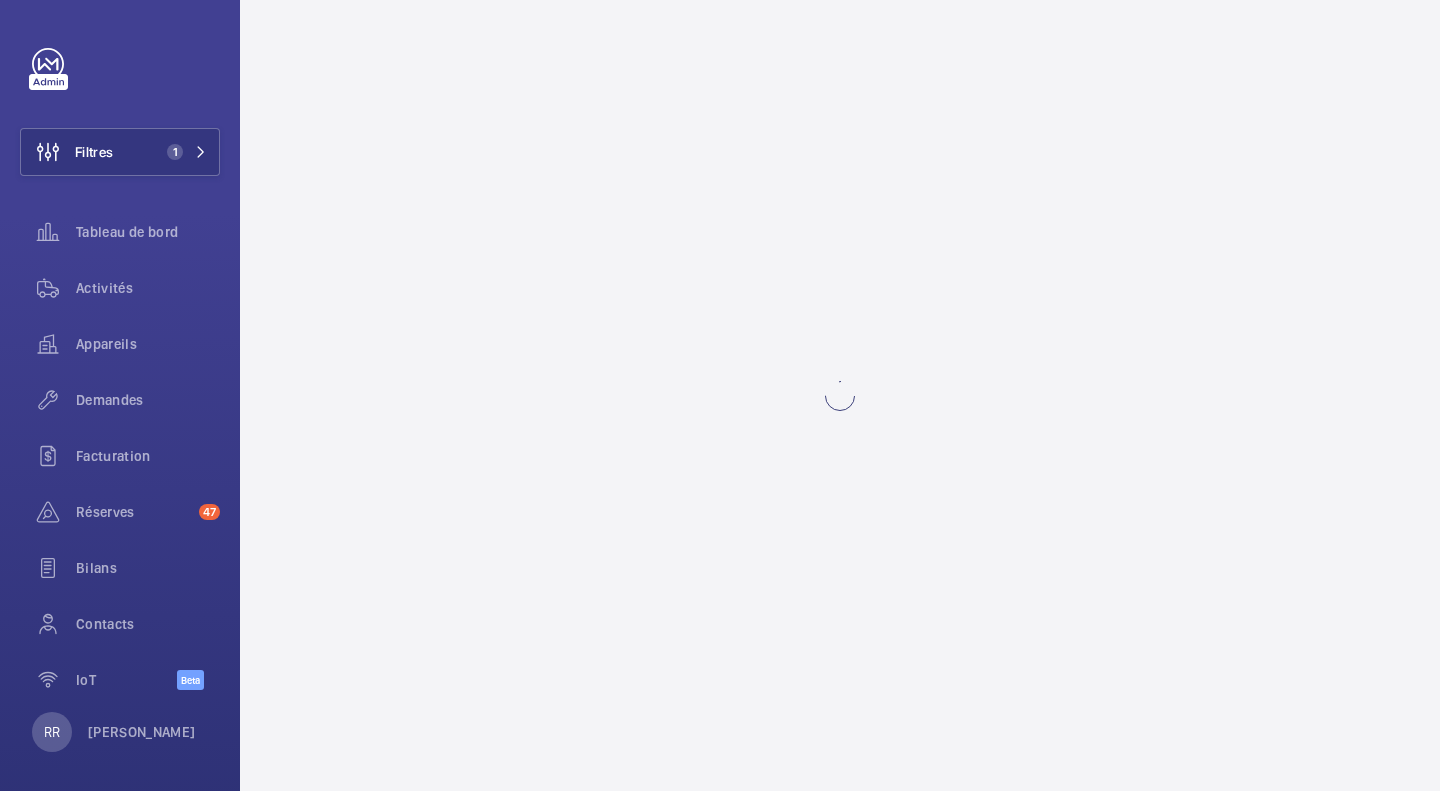 scroll, scrollTop: 0, scrollLeft: 0, axis: both 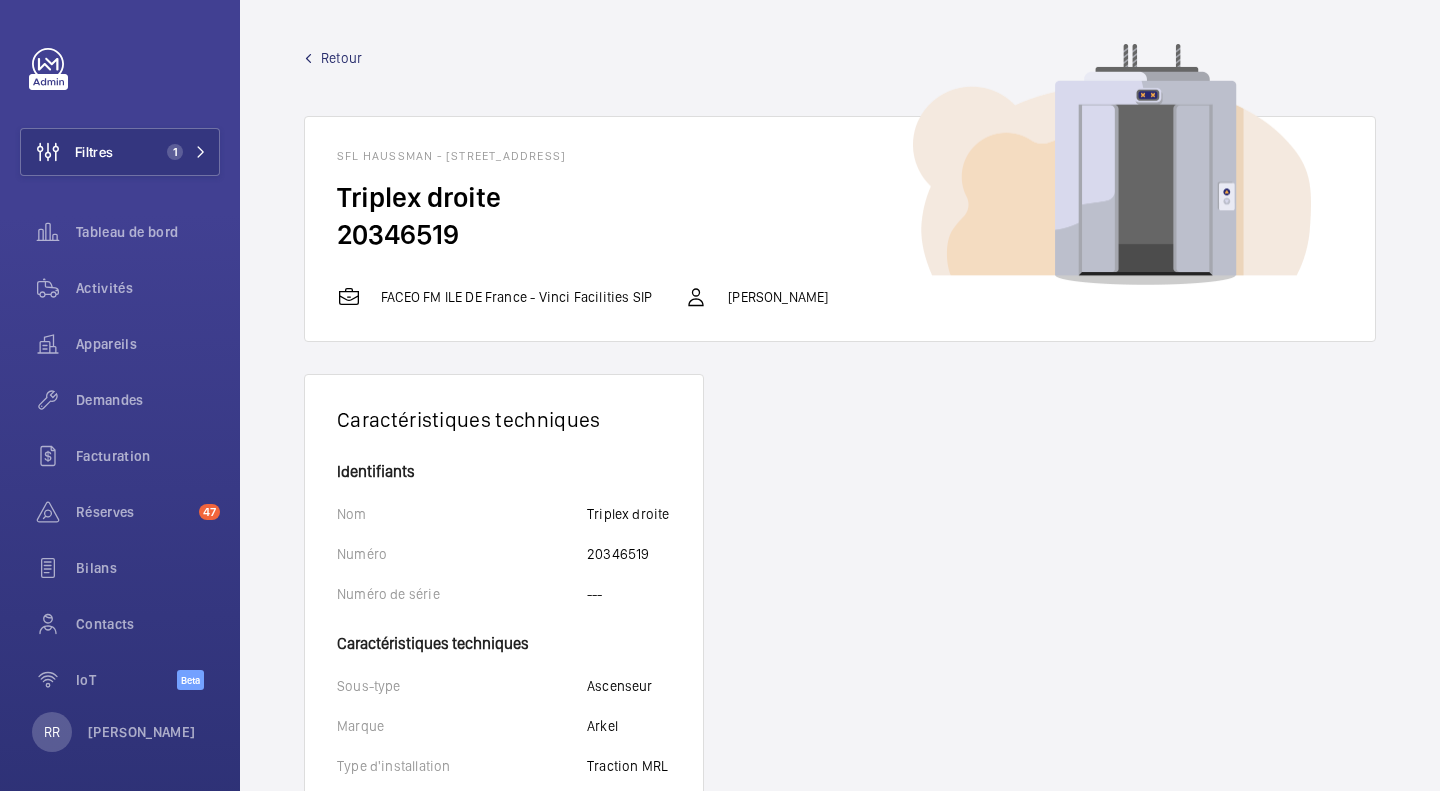 drag, startPoint x: 339, startPoint y: 196, endPoint x: 460, endPoint y: 231, distance: 125.96031 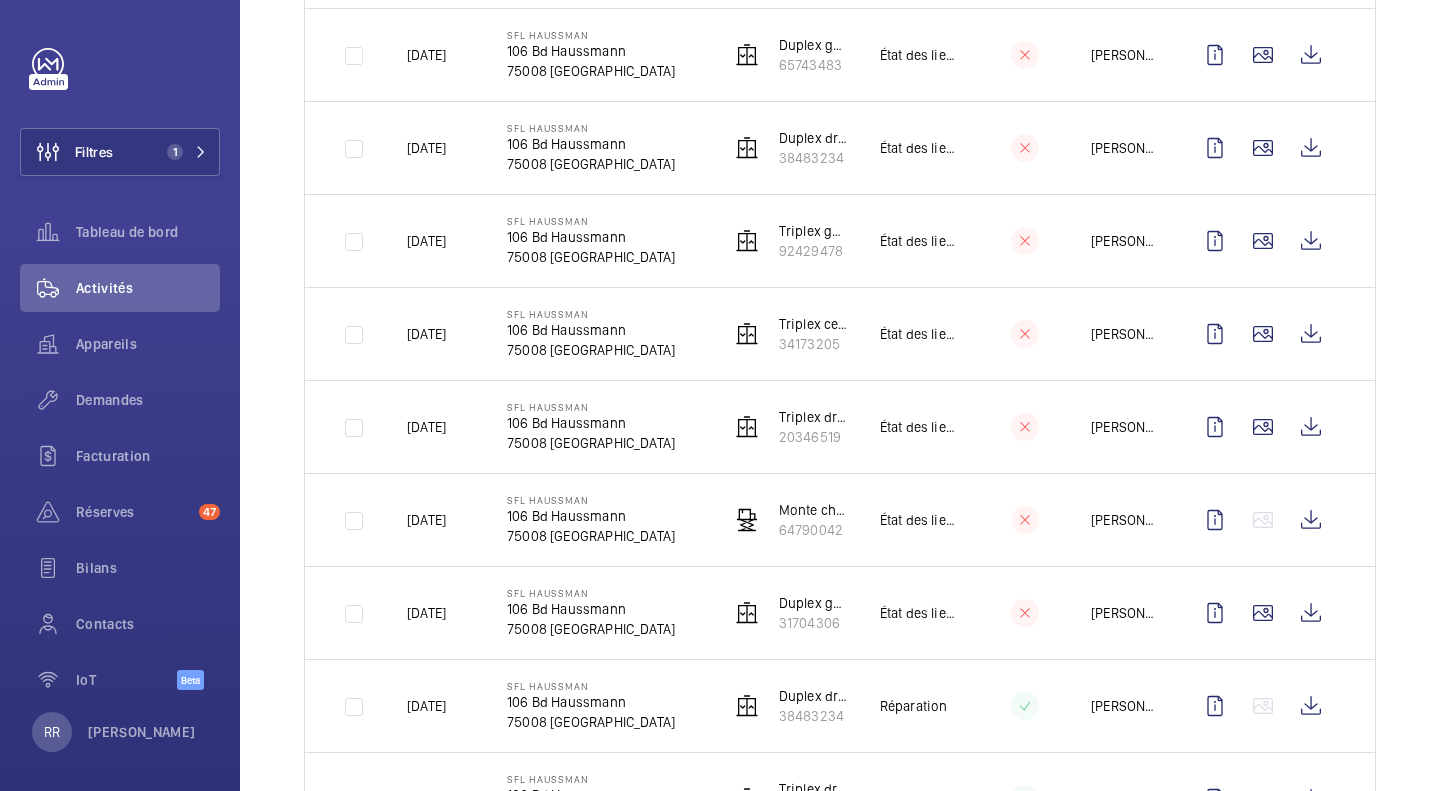 scroll, scrollTop: 632, scrollLeft: 0, axis: vertical 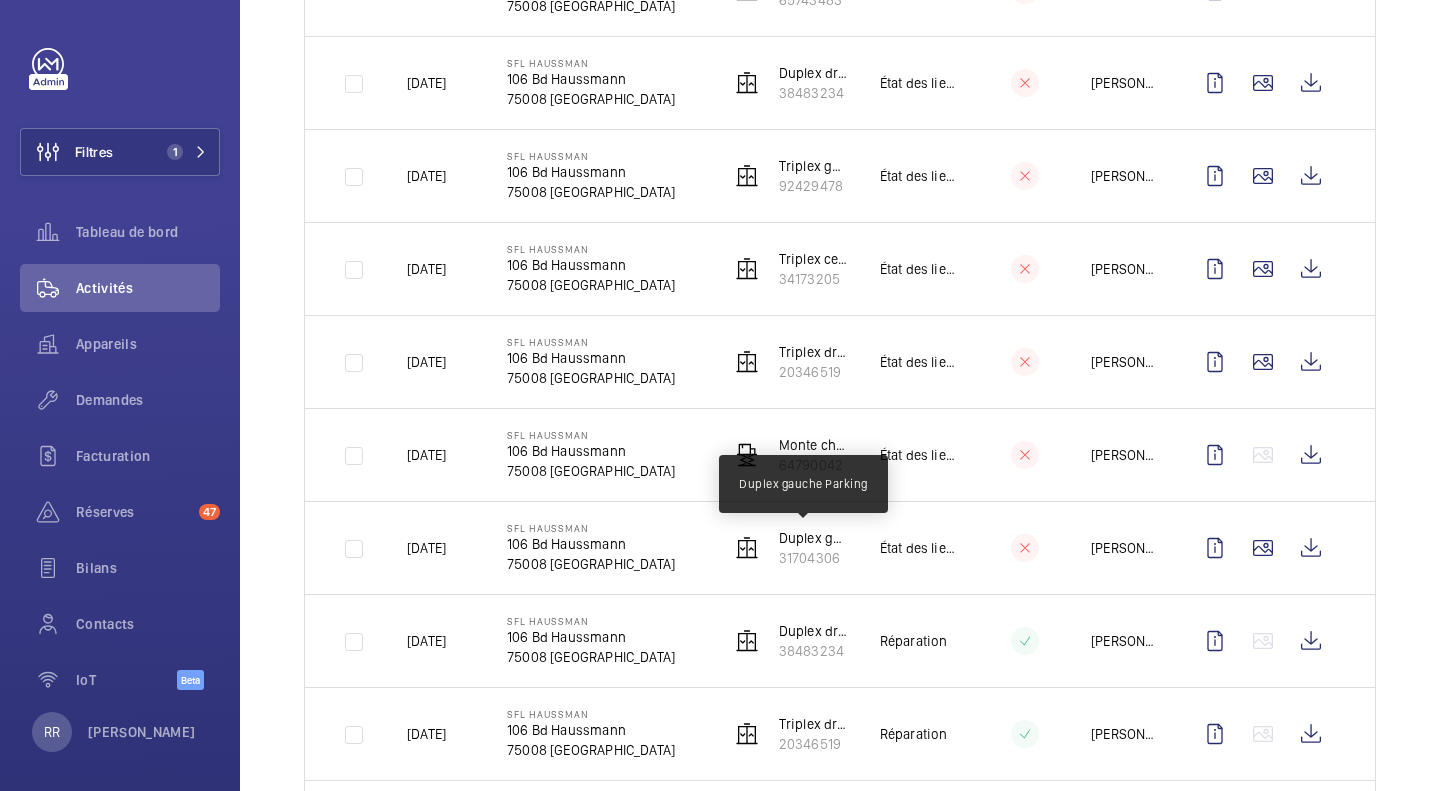 click on "Duplex gauche Parking" 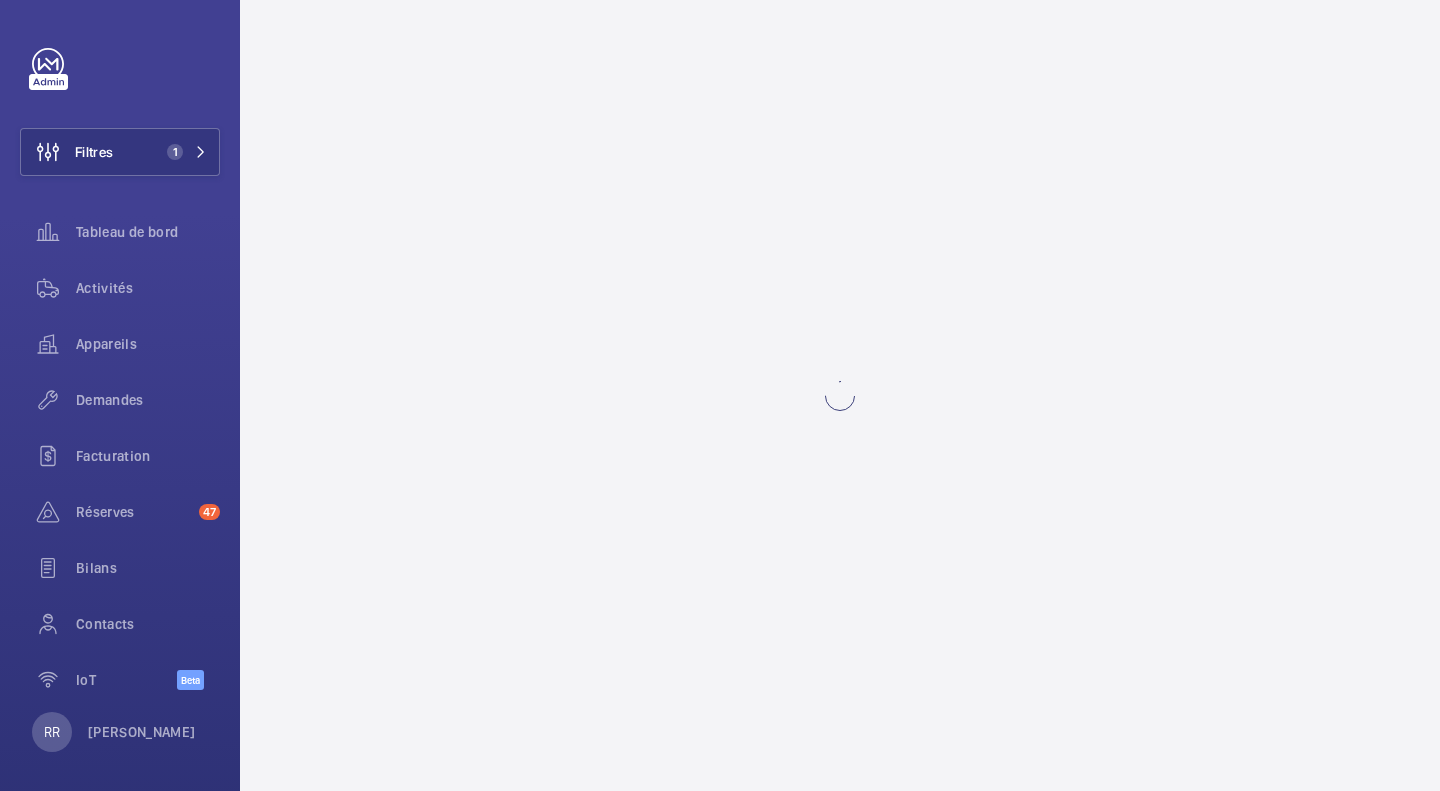 scroll, scrollTop: 0, scrollLeft: 0, axis: both 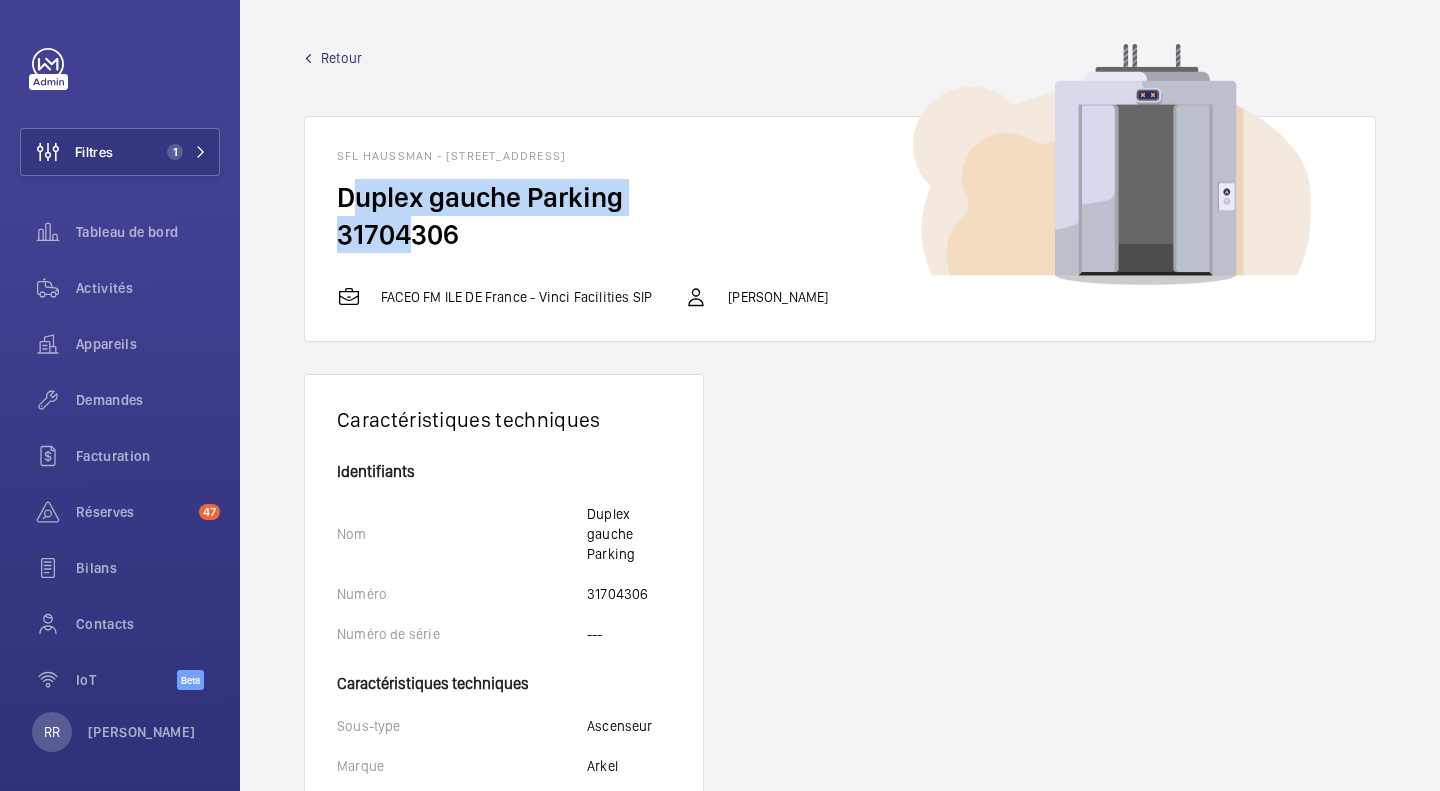 drag, startPoint x: 349, startPoint y: 189, endPoint x: 396, endPoint y: 218, distance: 55.226807 